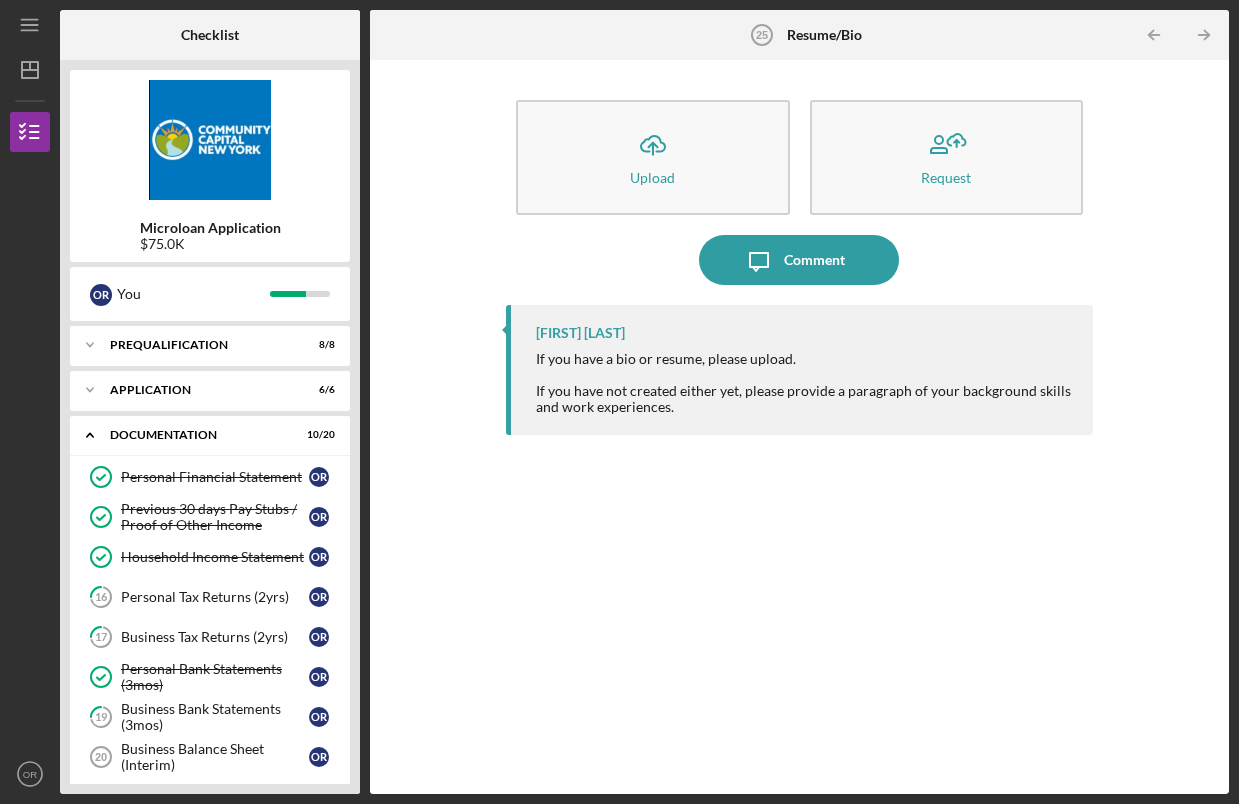 scroll, scrollTop: 0, scrollLeft: 0, axis: both 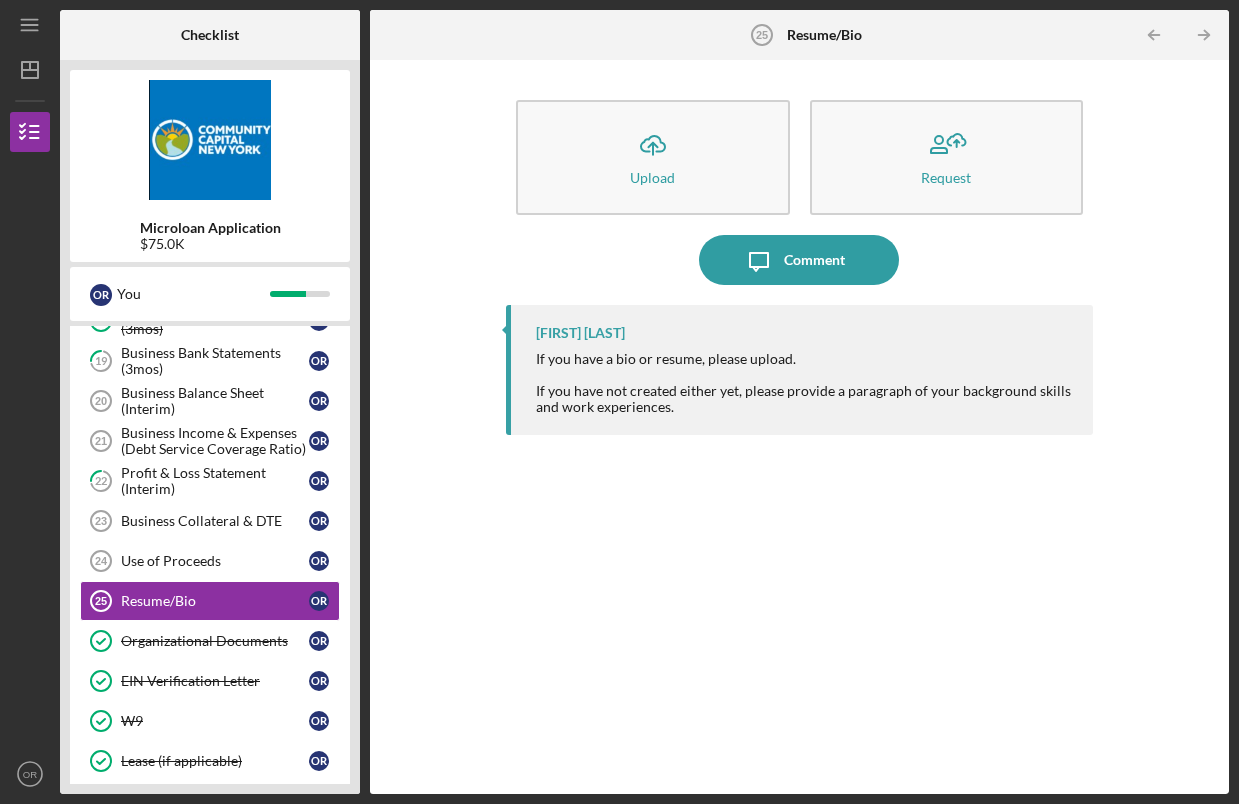 click on "Icon/Upload Upload" at bounding box center (653, 157) 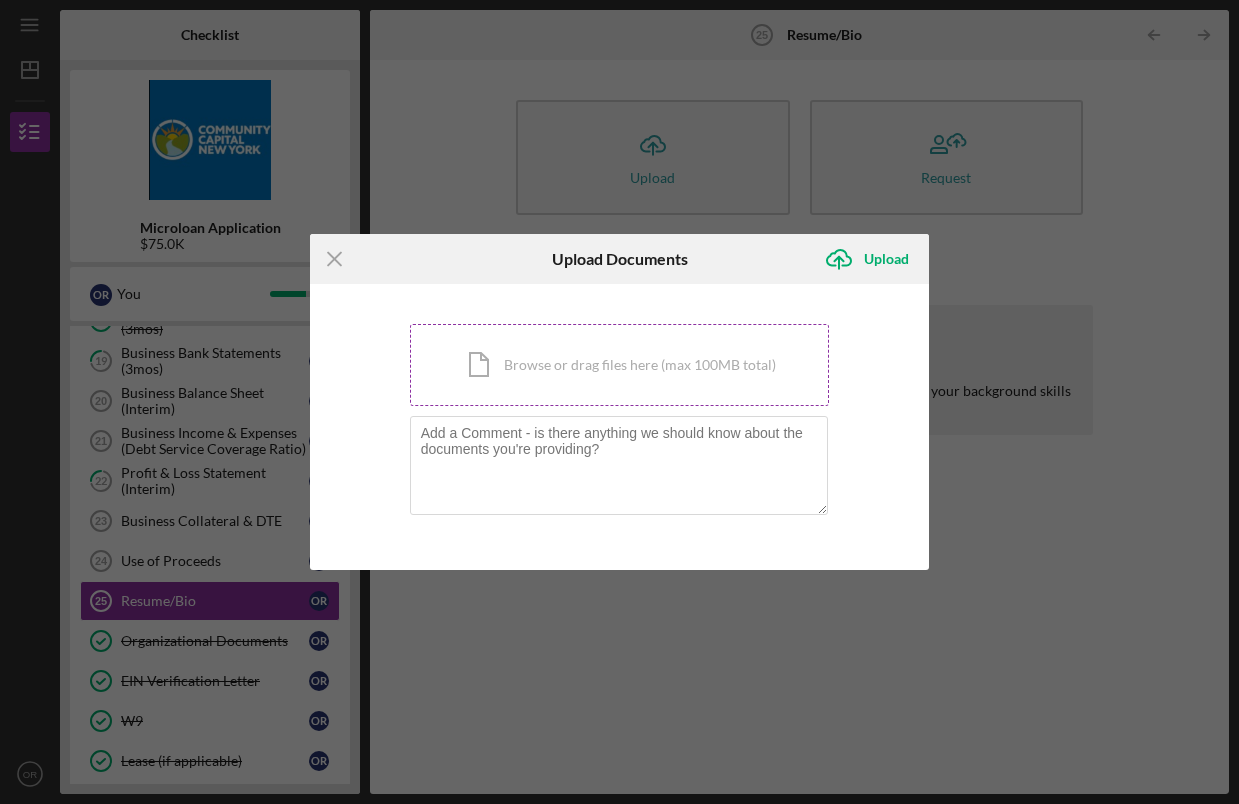 click on "Icon/Document Browse or drag files here (max 100MB total) Tap to choose files or take a photo" at bounding box center [620, 365] 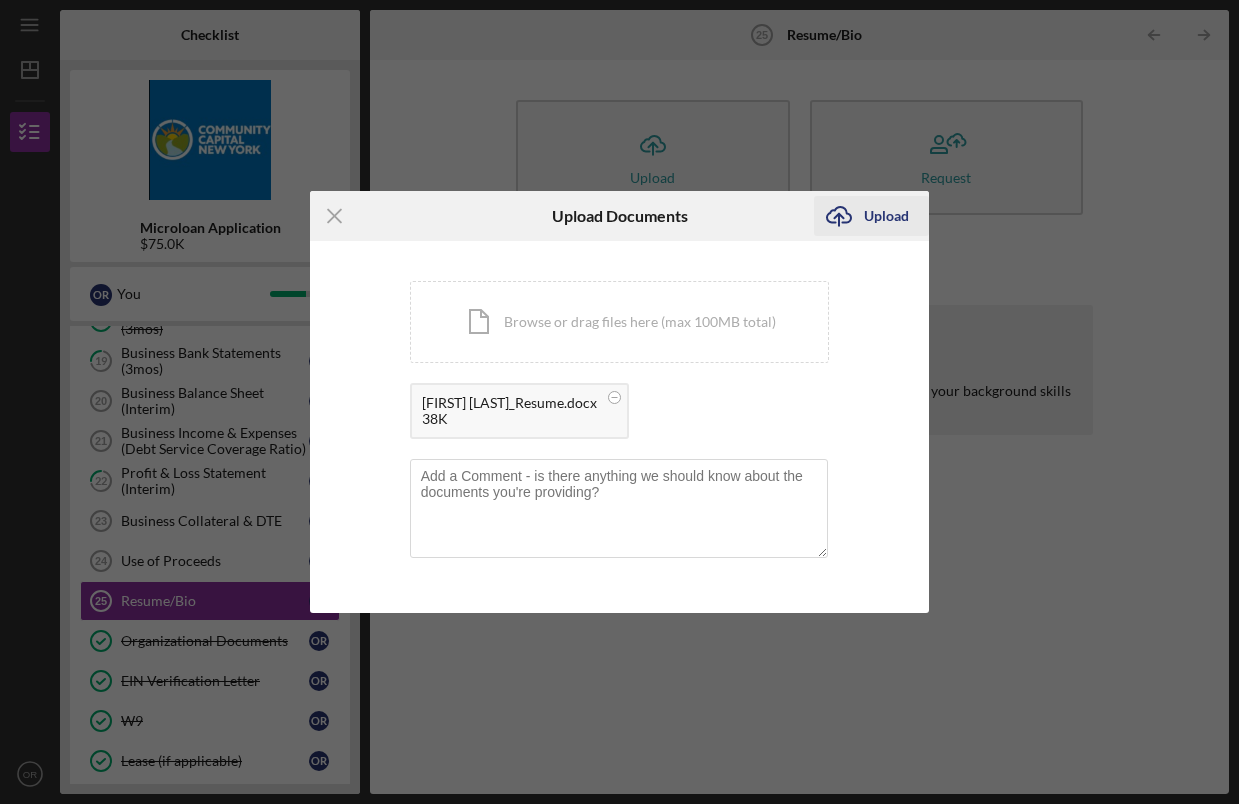 click on "Upload" at bounding box center (886, 216) 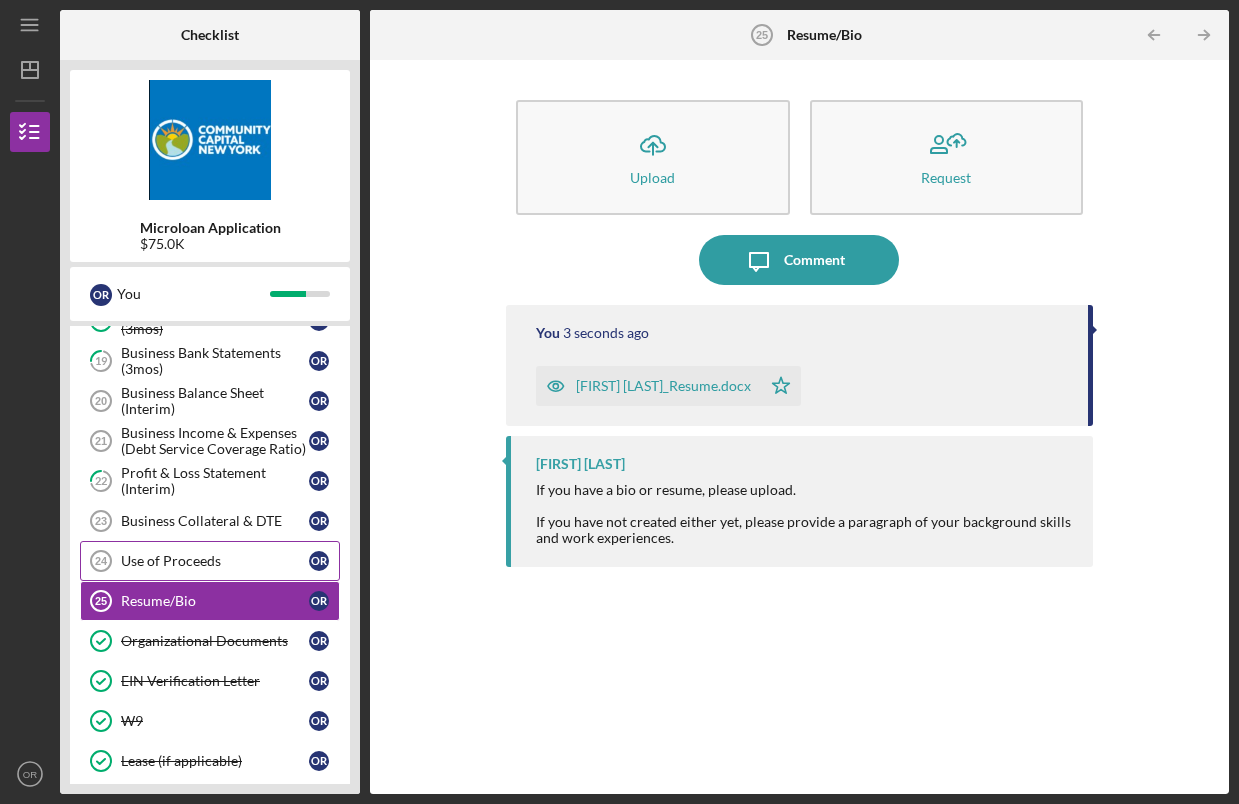 click on "Use of Proceeds" at bounding box center [215, 561] 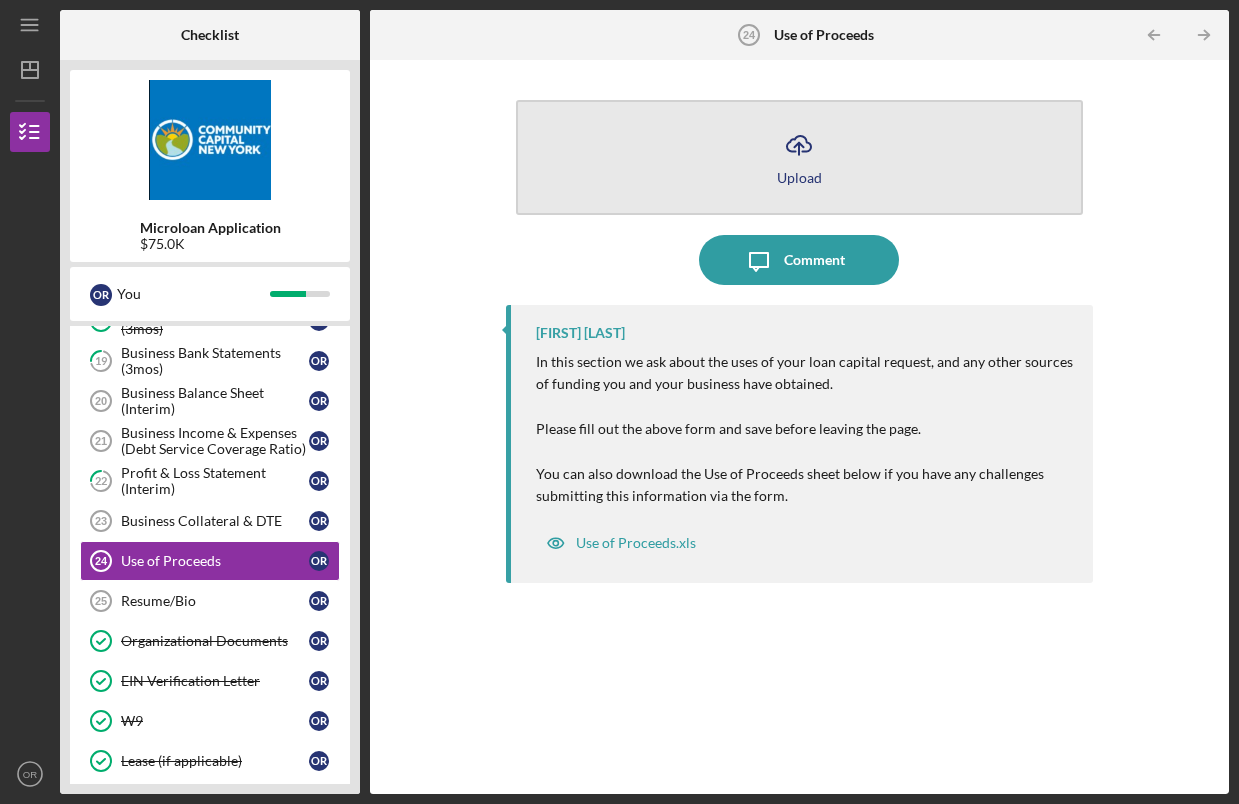 click on "Icon/Upload" 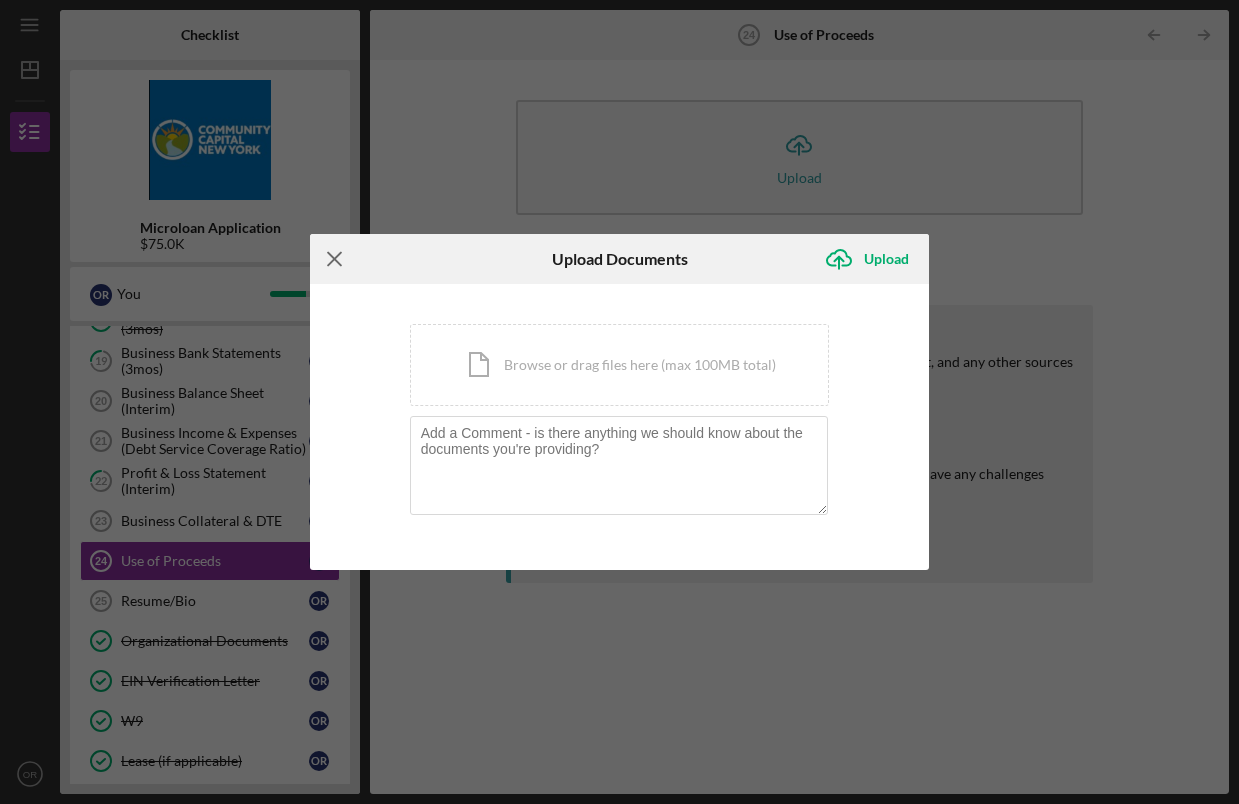 click on "Icon/Menu Close" 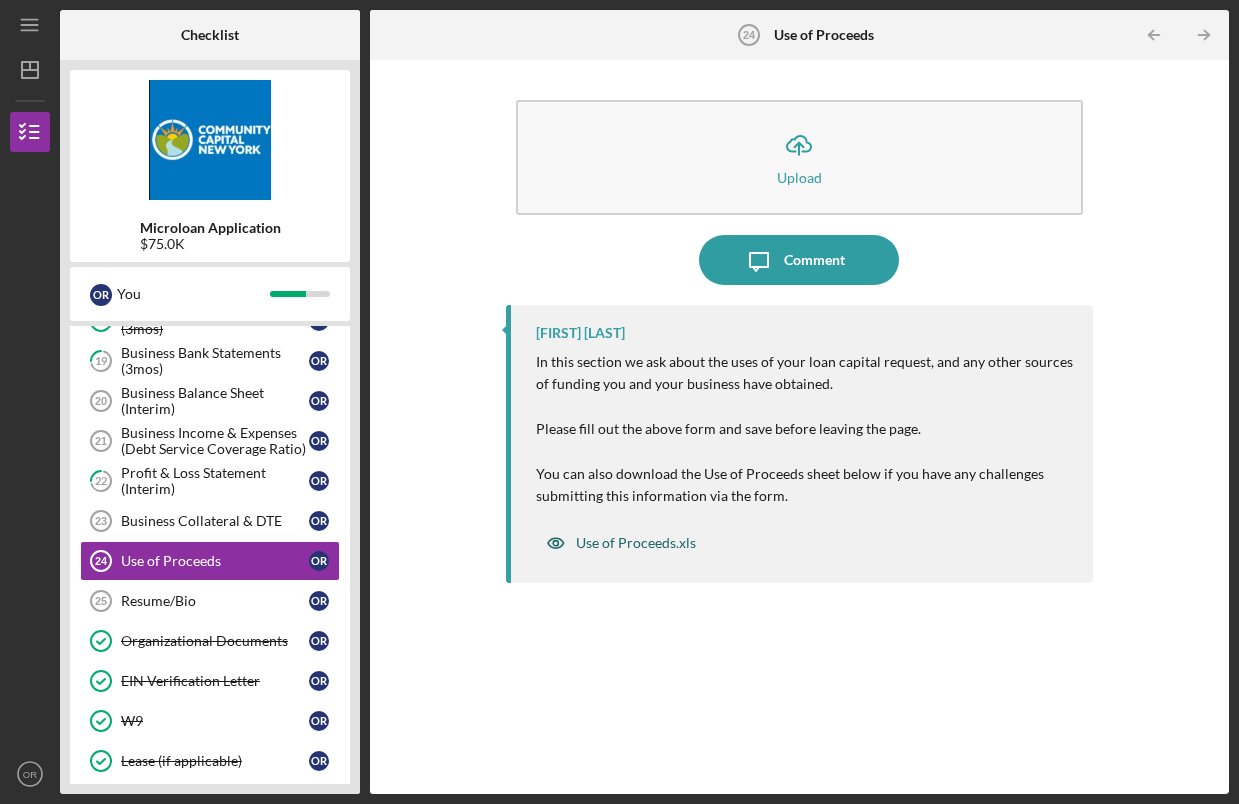 click on "Use of Proceeds.xls" at bounding box center [636, 543] 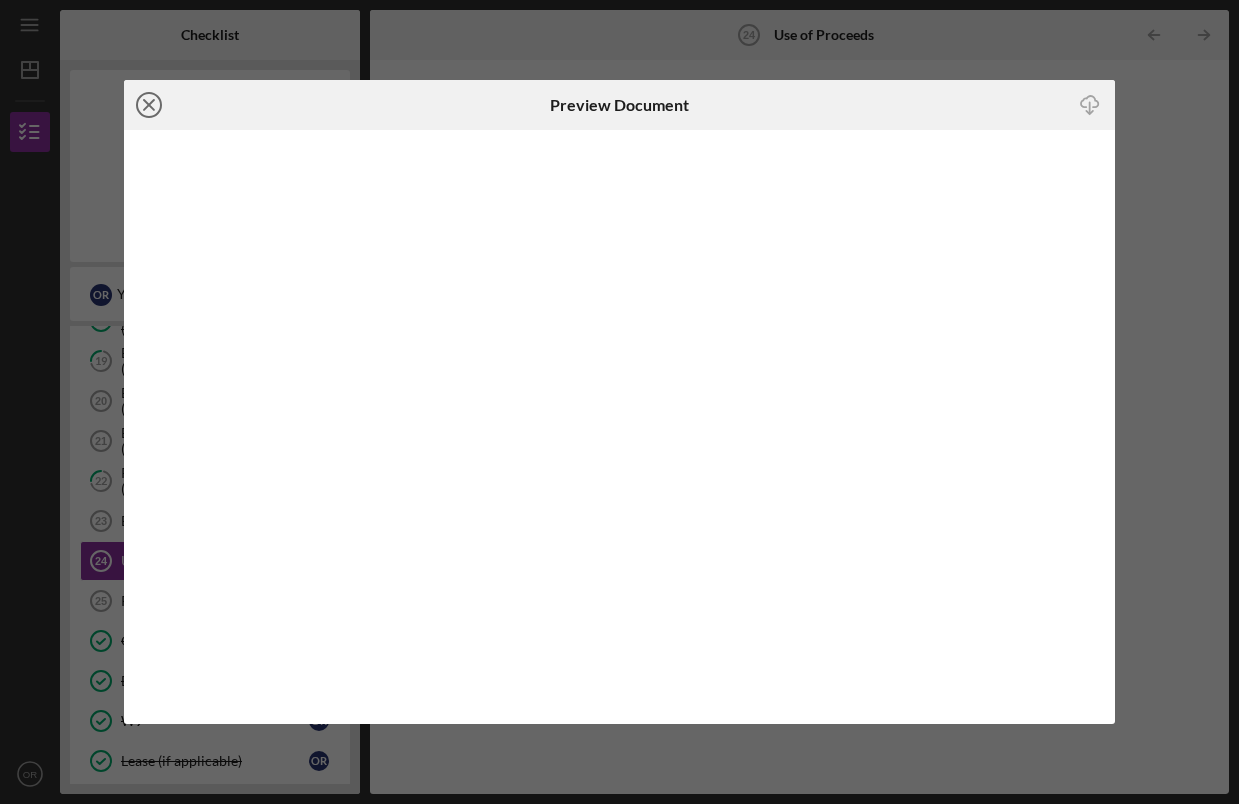 click on "Icon/Close" 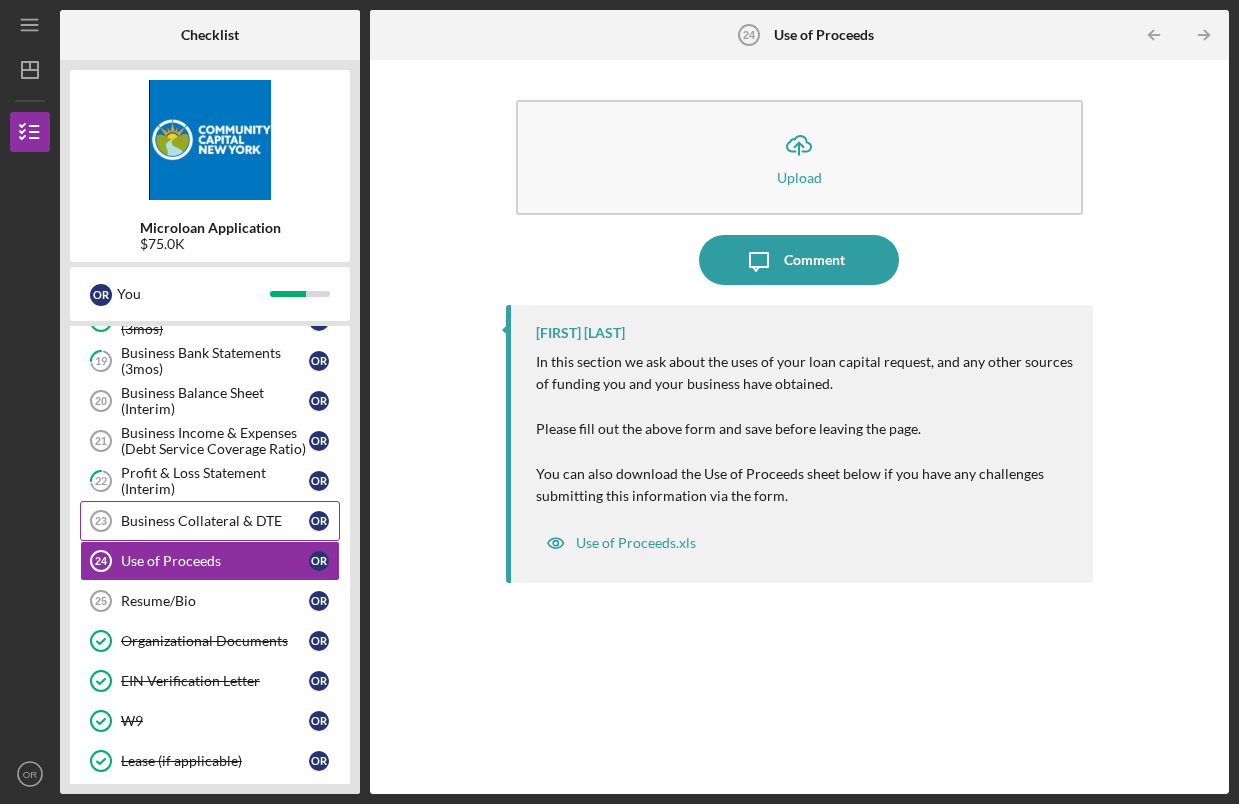 click on "Business Collateral & DTE" at bounding box center (215, 521) 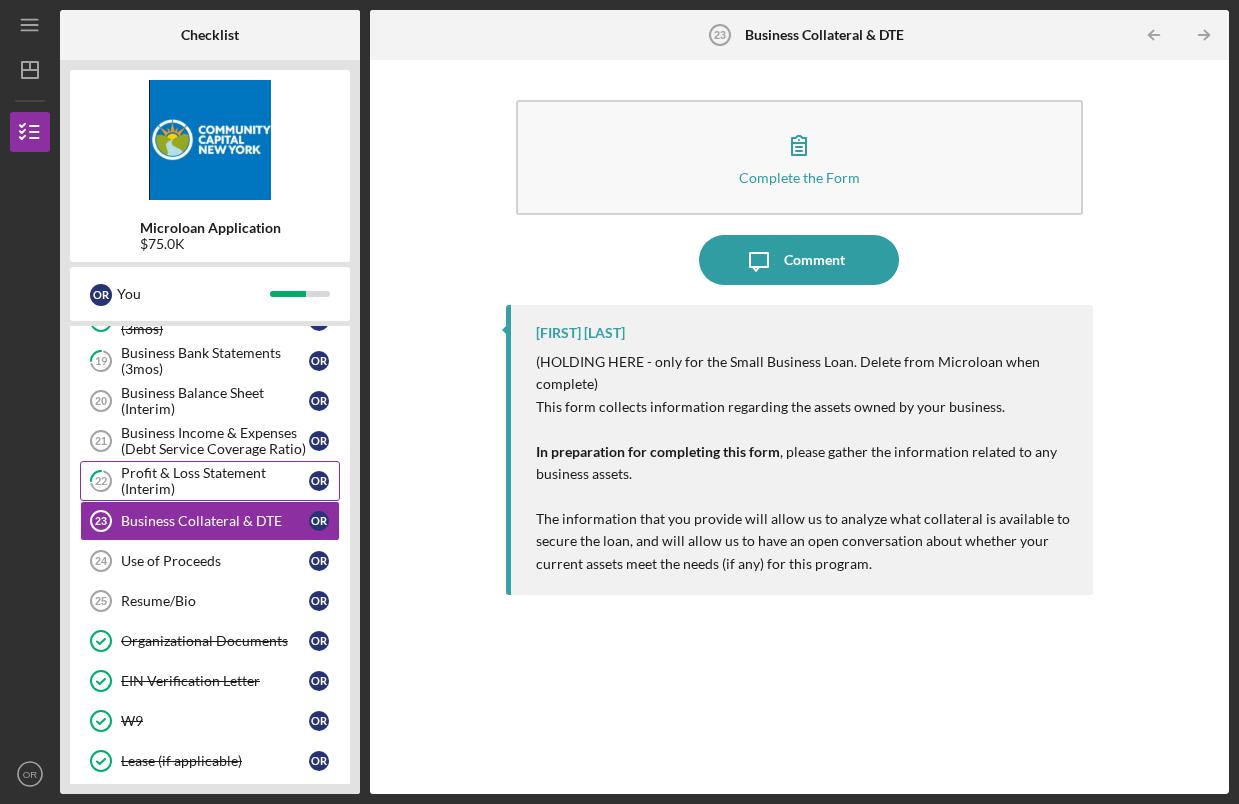 click on "Profit & Loss Statement (Interim)" at bounding box center [215, 481] 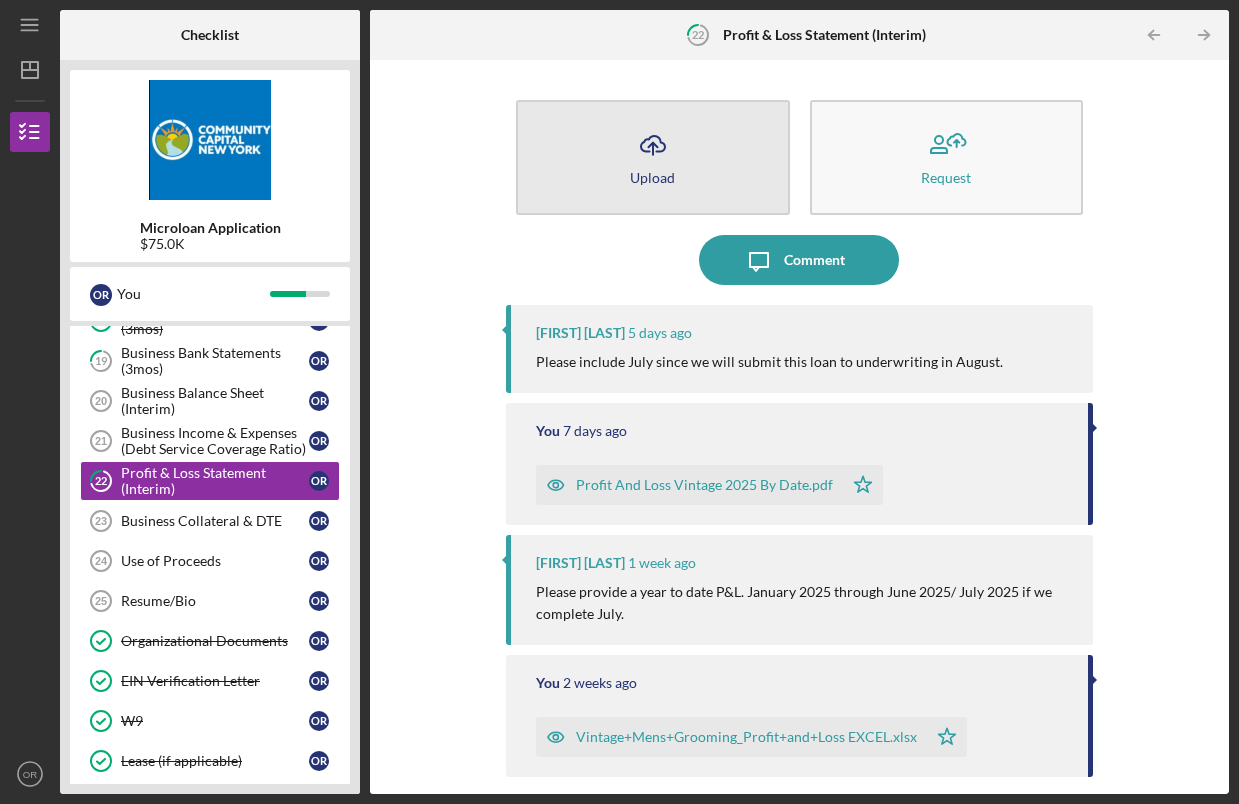 click on "Icon/Upload Upload" at bounding box center [653, 157] 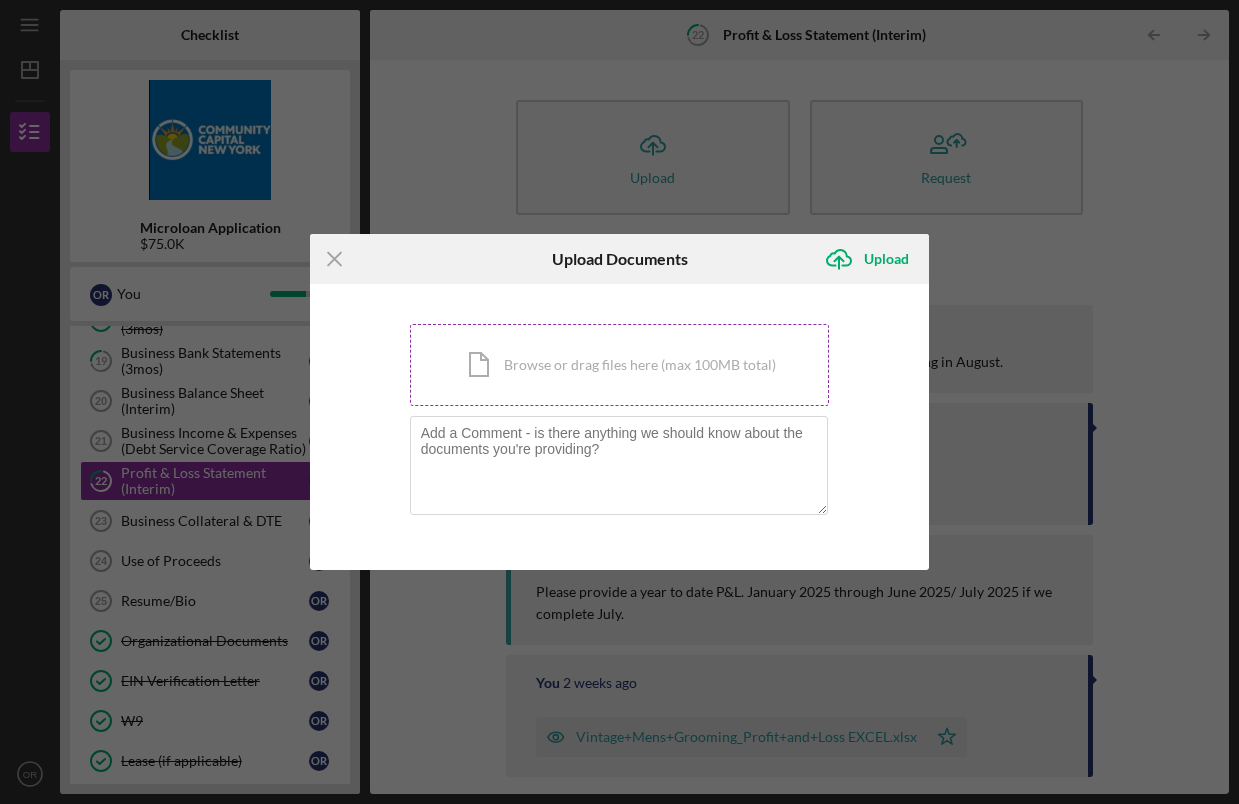 click on "Icon/Document Browse or drag files here (max 100MB total) Tap to choose files or take a photo" at bounding box center [620, 365] 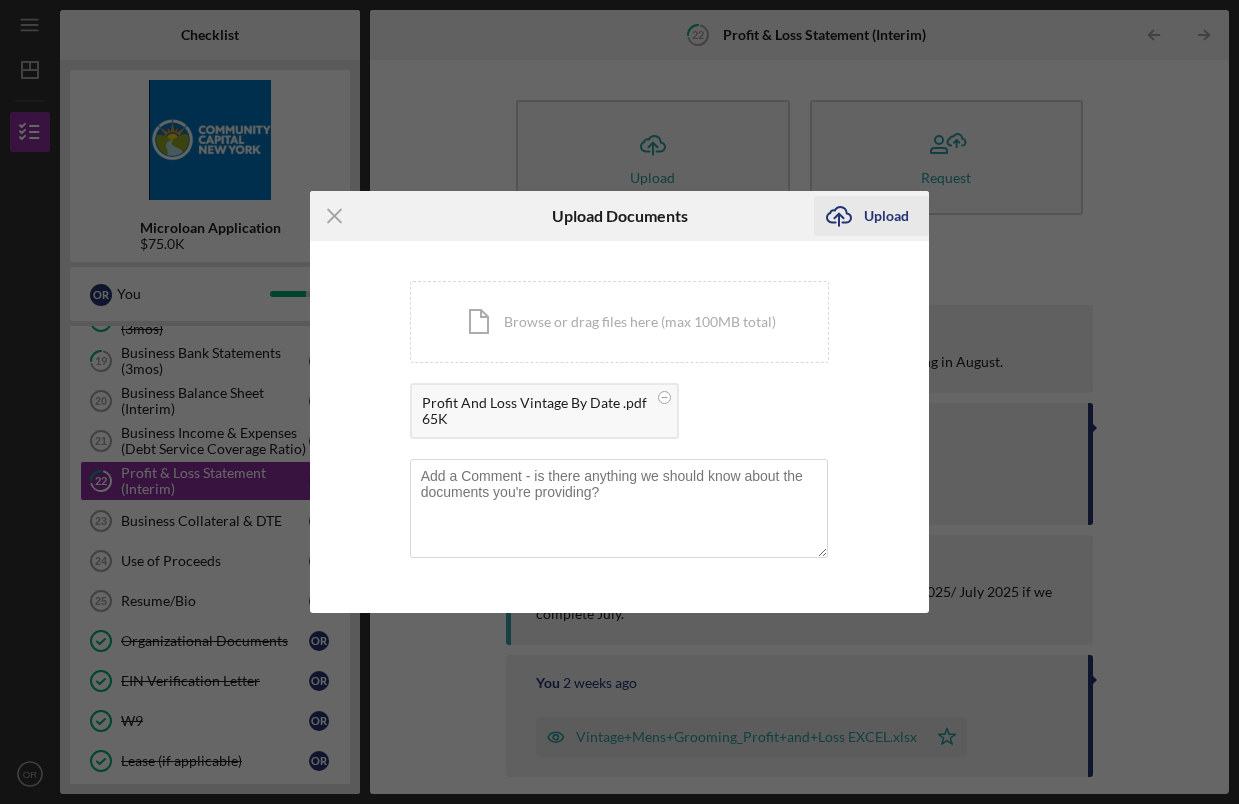 click on "Icon/Upload" 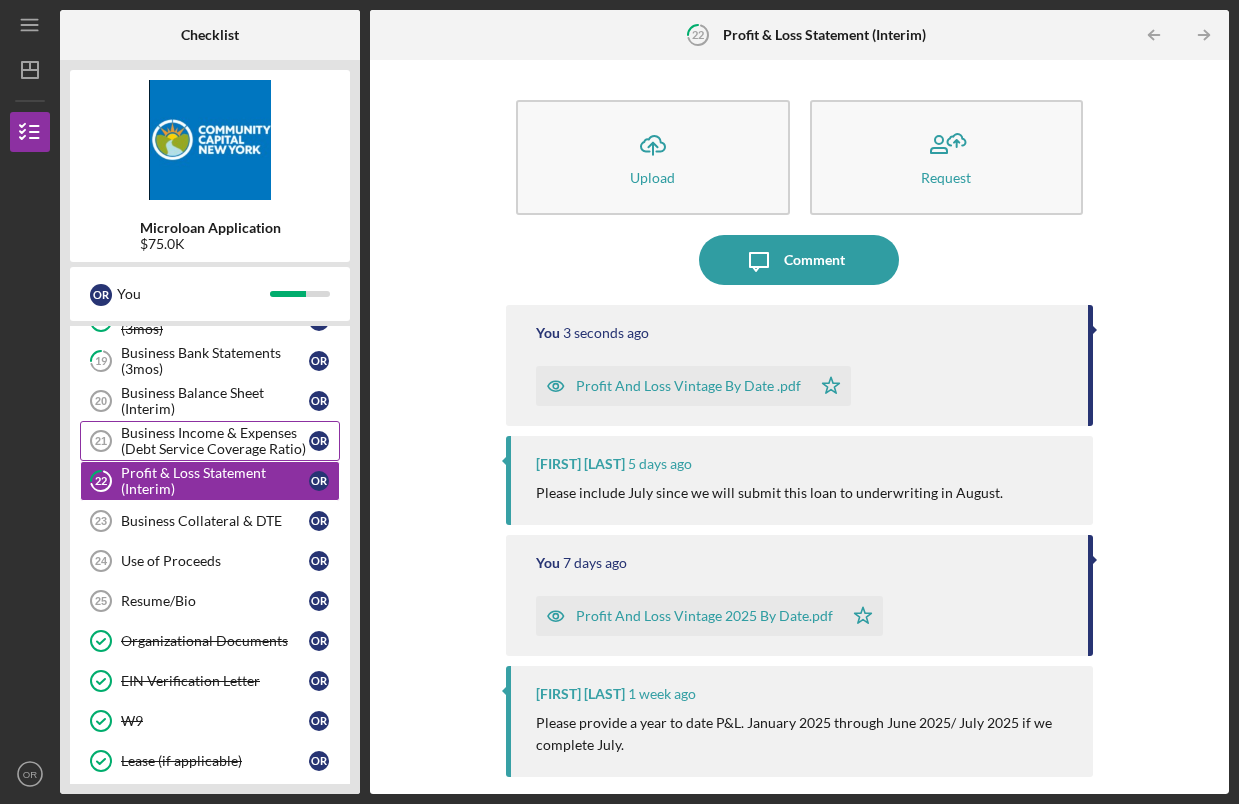 click on "Business Income & Expenses (Debt Service Coverage Ratio)" at bounding box center [215, 441] 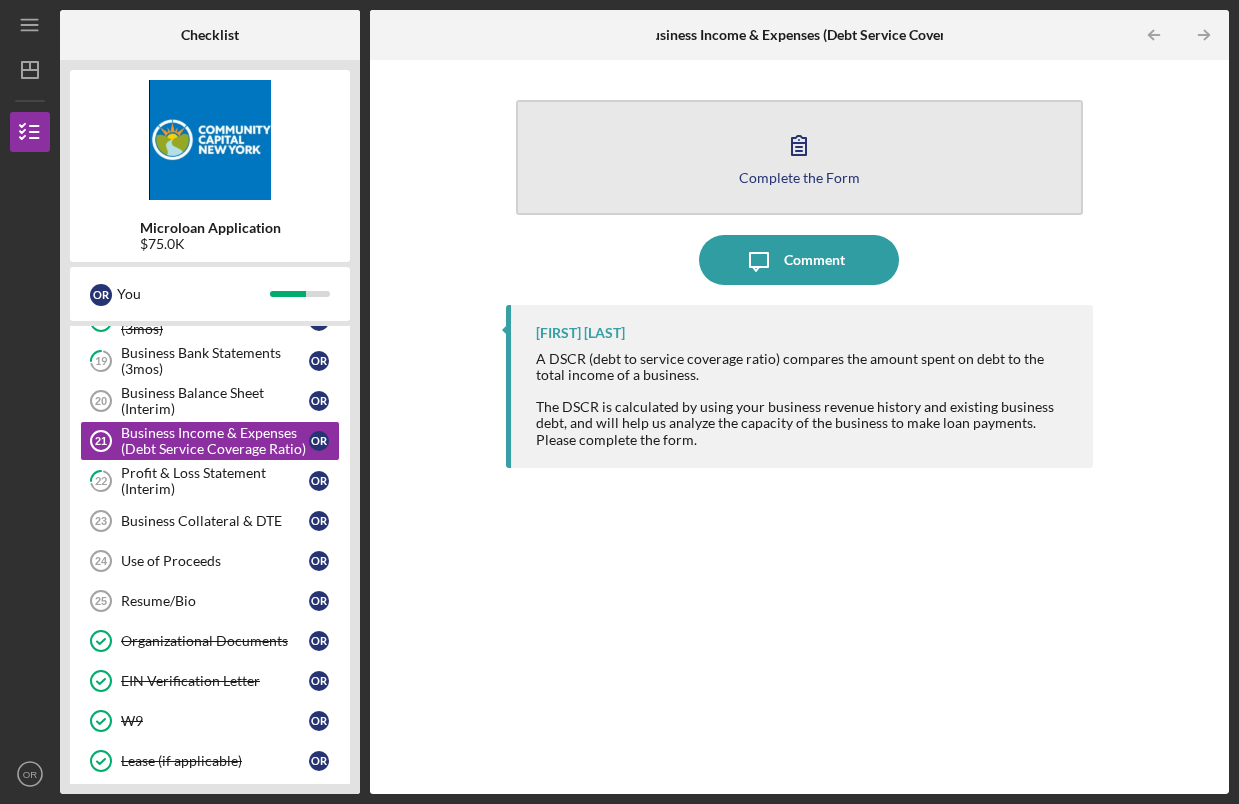 click 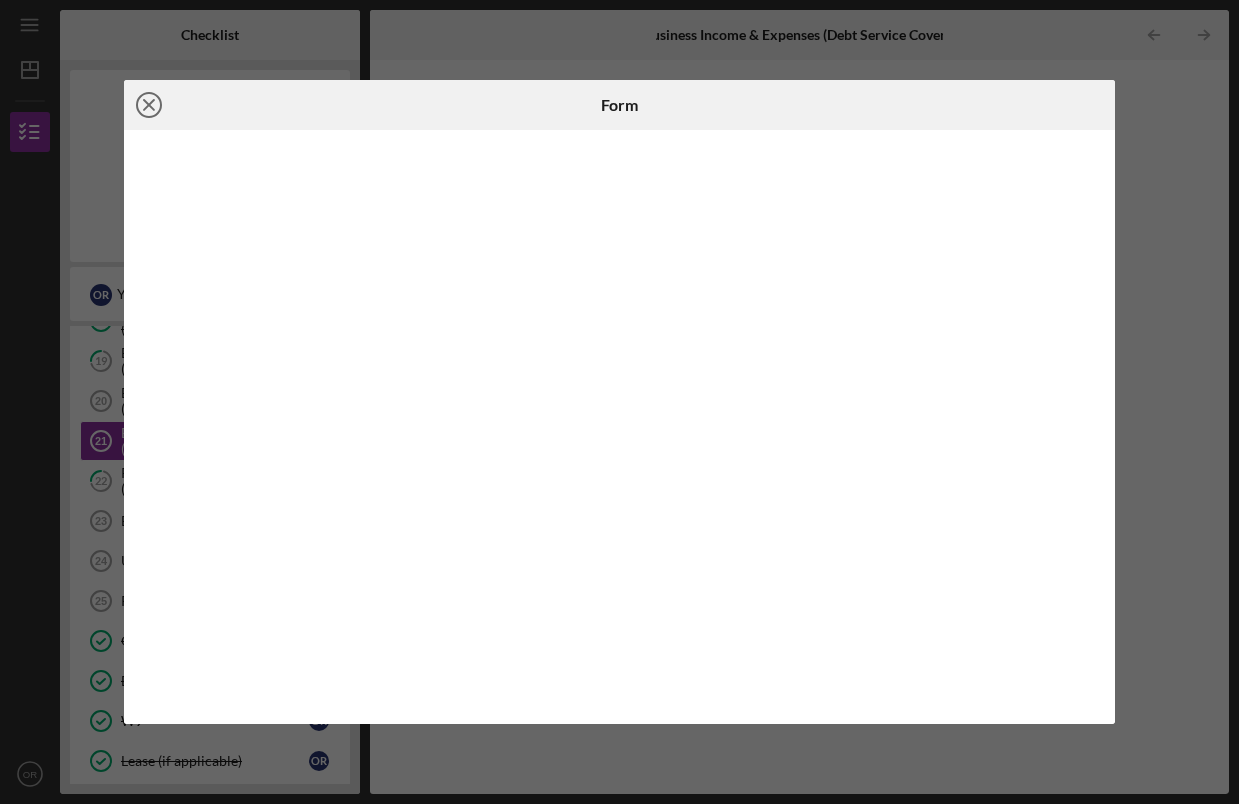 click on "Icon/Close" 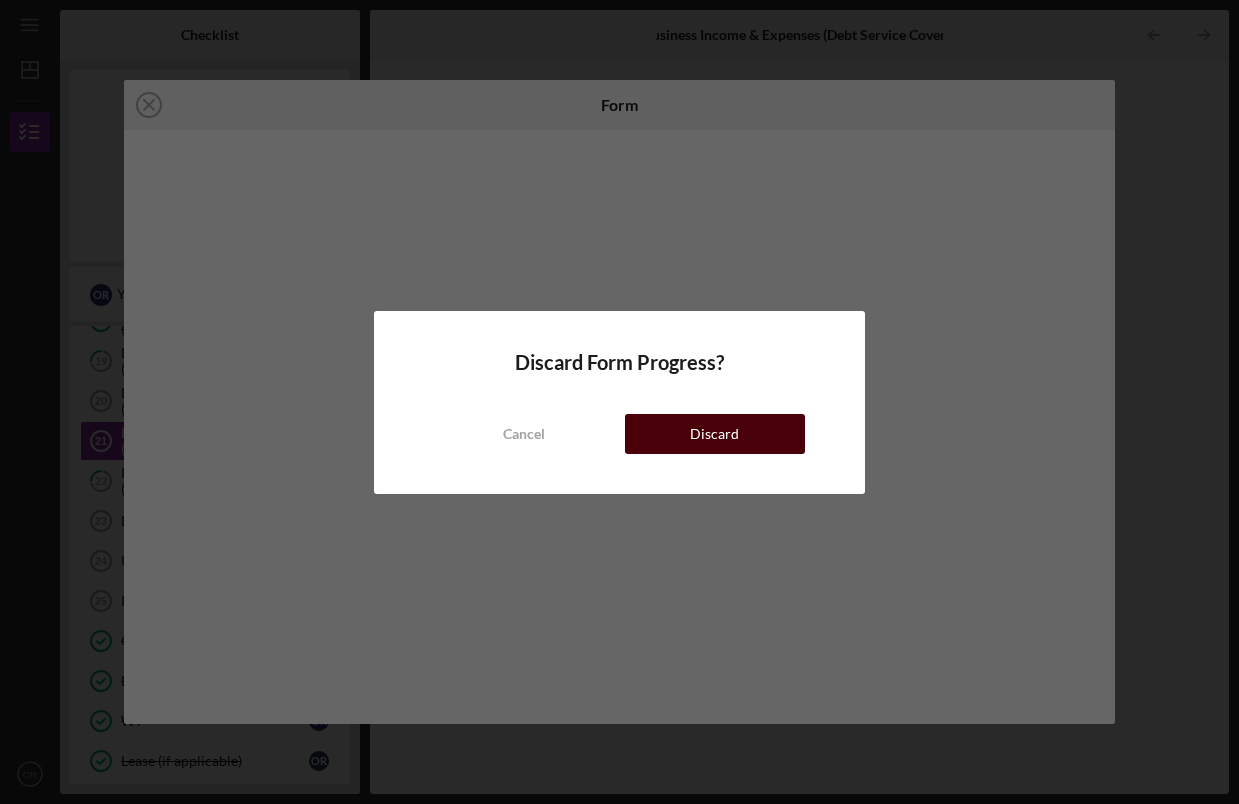 click on "Discard" at bounding box center [714, 434] 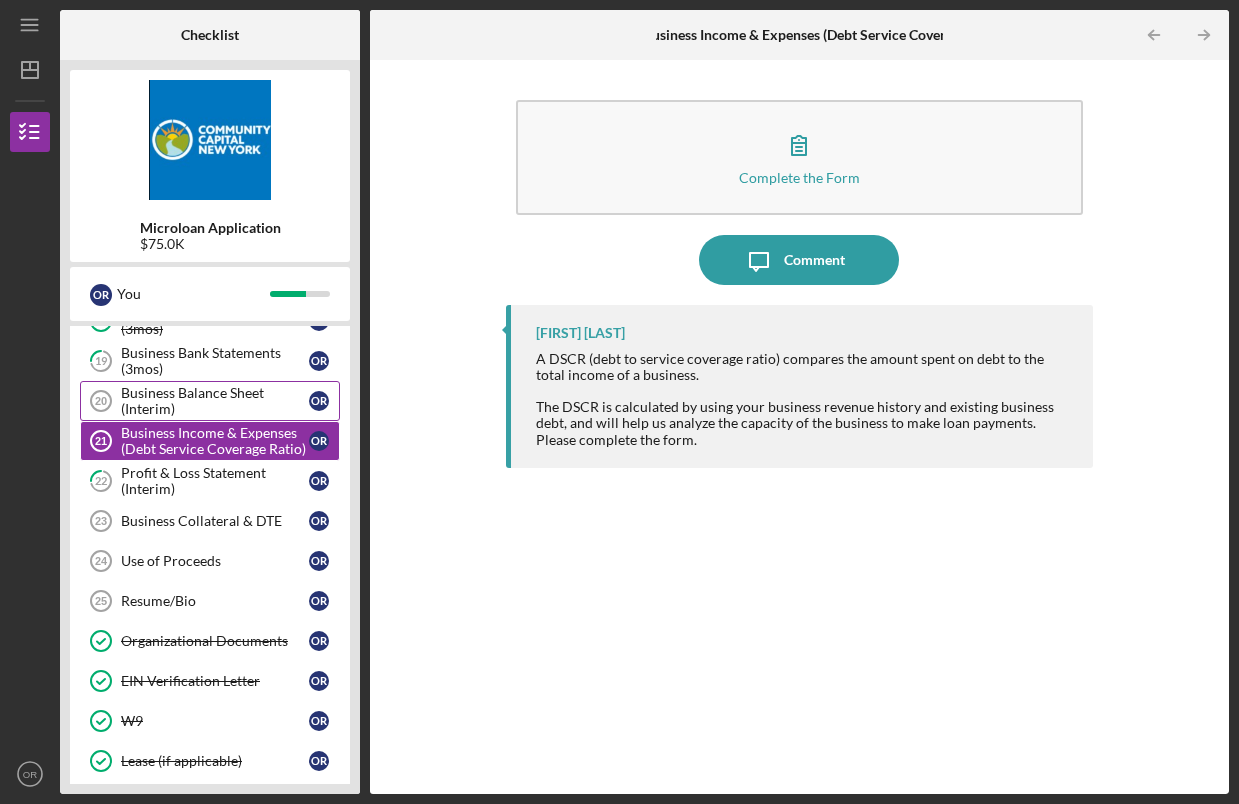 click on "Business Balance Sheet (Interim)" at bounding box center [215, 401] 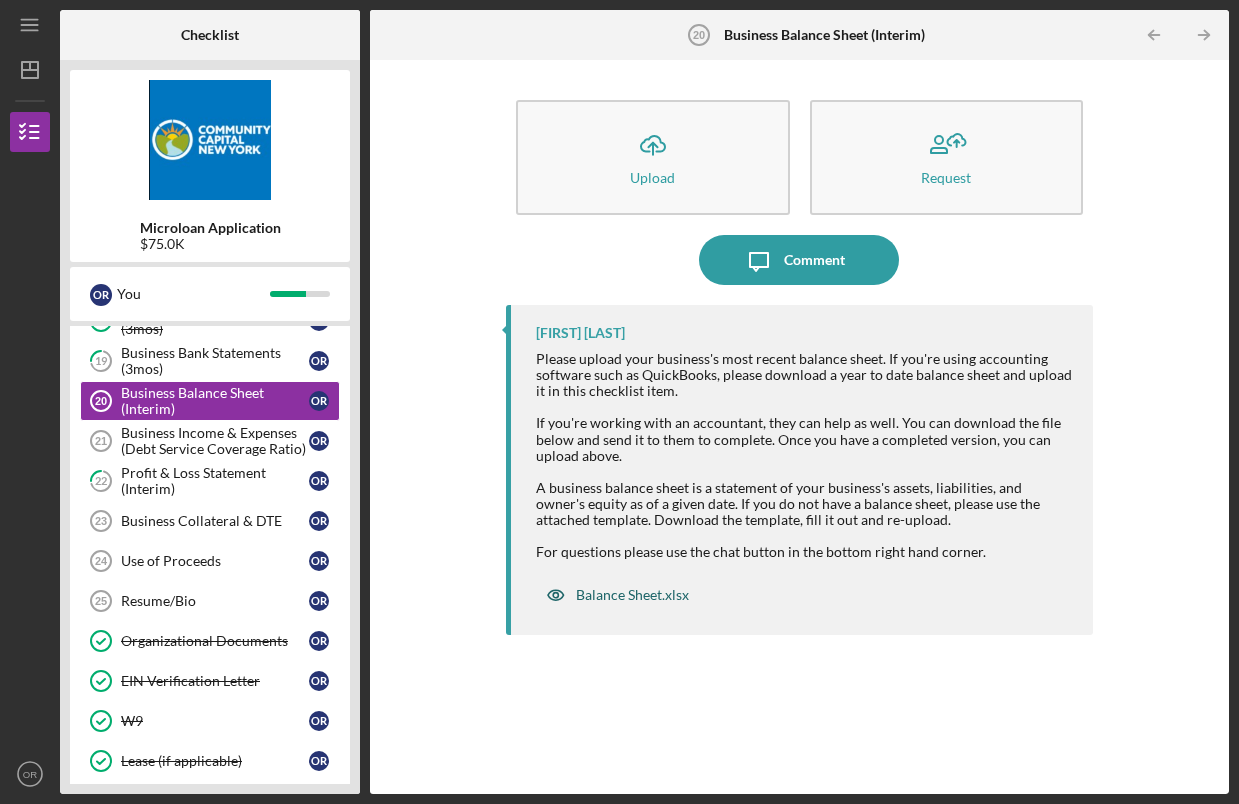 click on "Balance Sheet.xlsx" at bounding box center [632, 595] 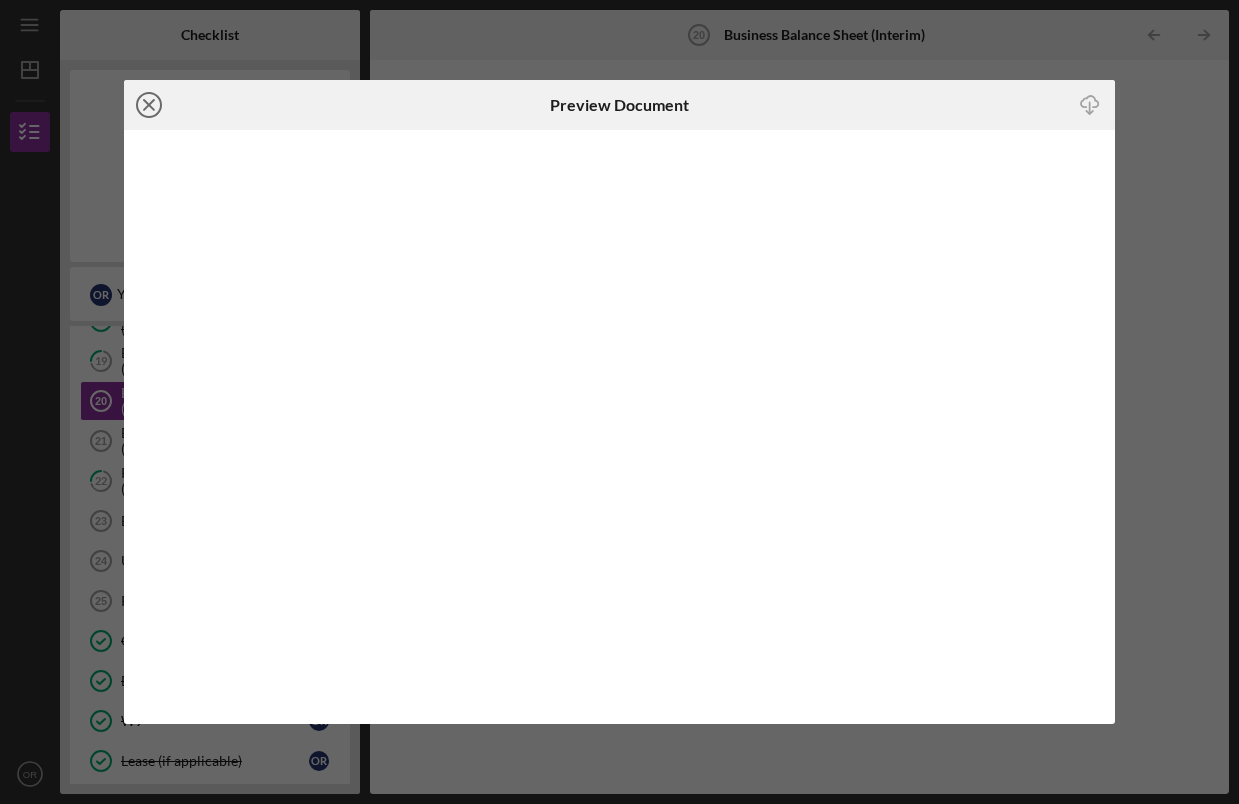 click on "Icon/Close" 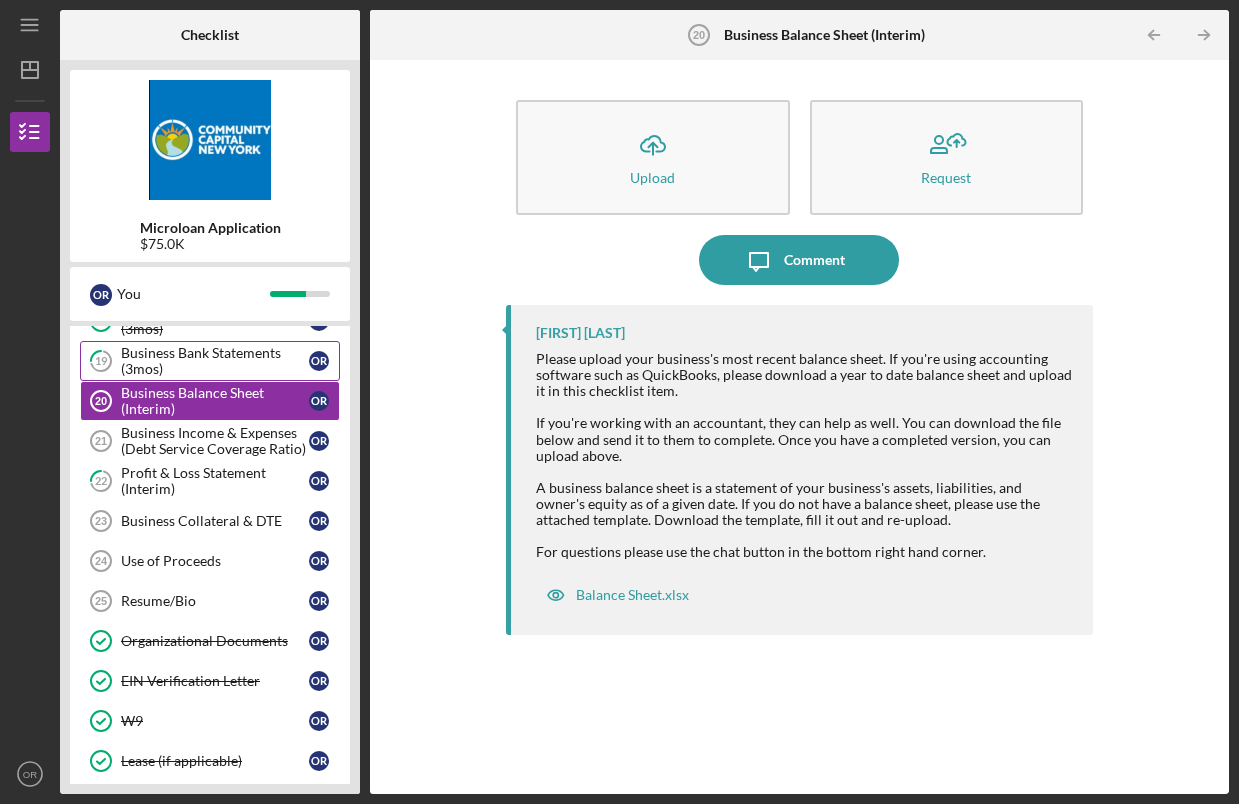 click on "Business Bank Statements (3mos)" at bounding box center [215, 361] 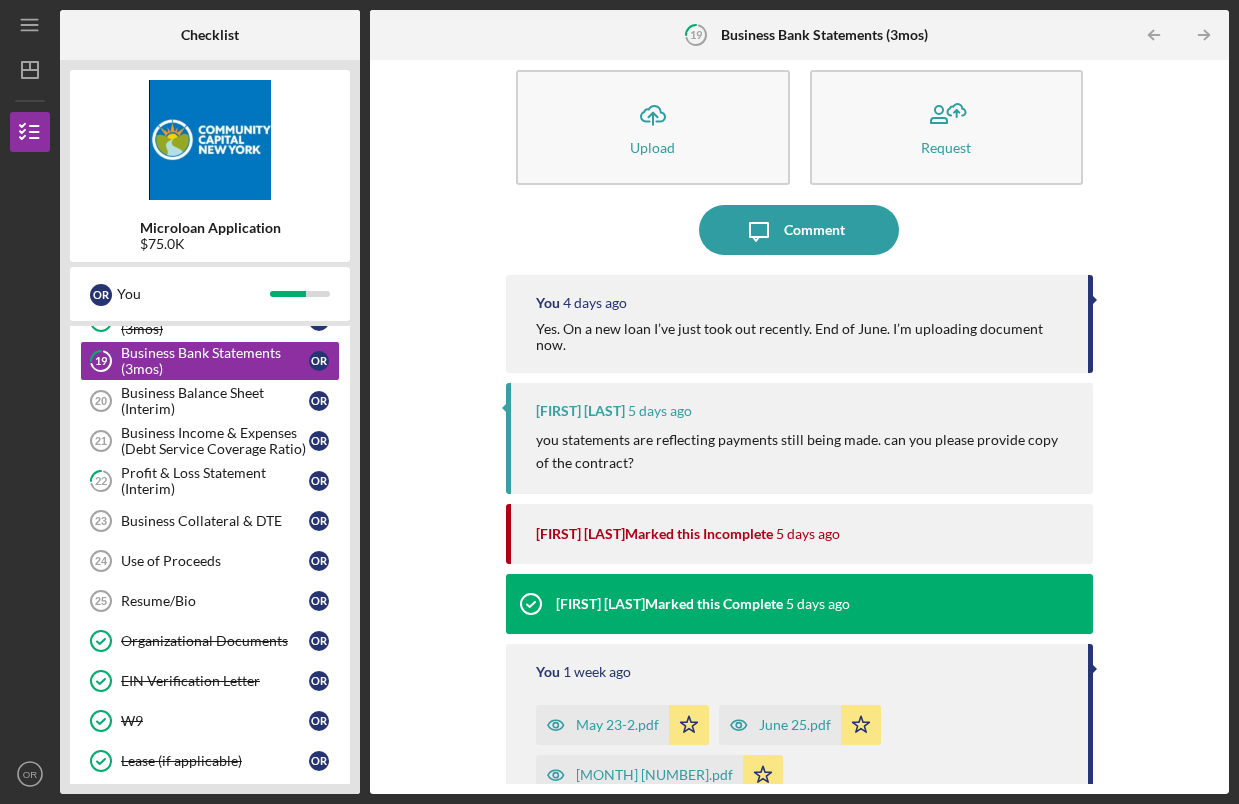 scroll, scrollTop: 20, scrollLeft: 0, axis: vertical 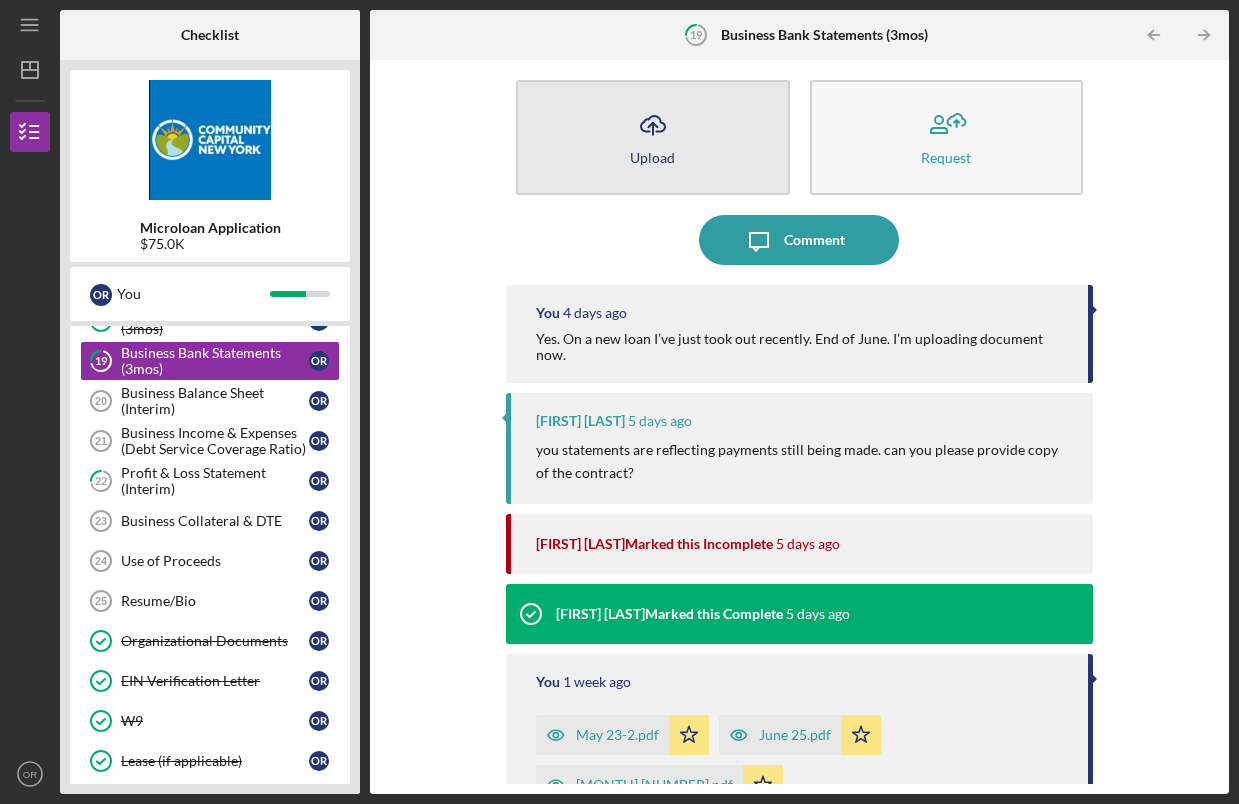 click on "Icon/Upload Upload" at bounding box center [653, 137] 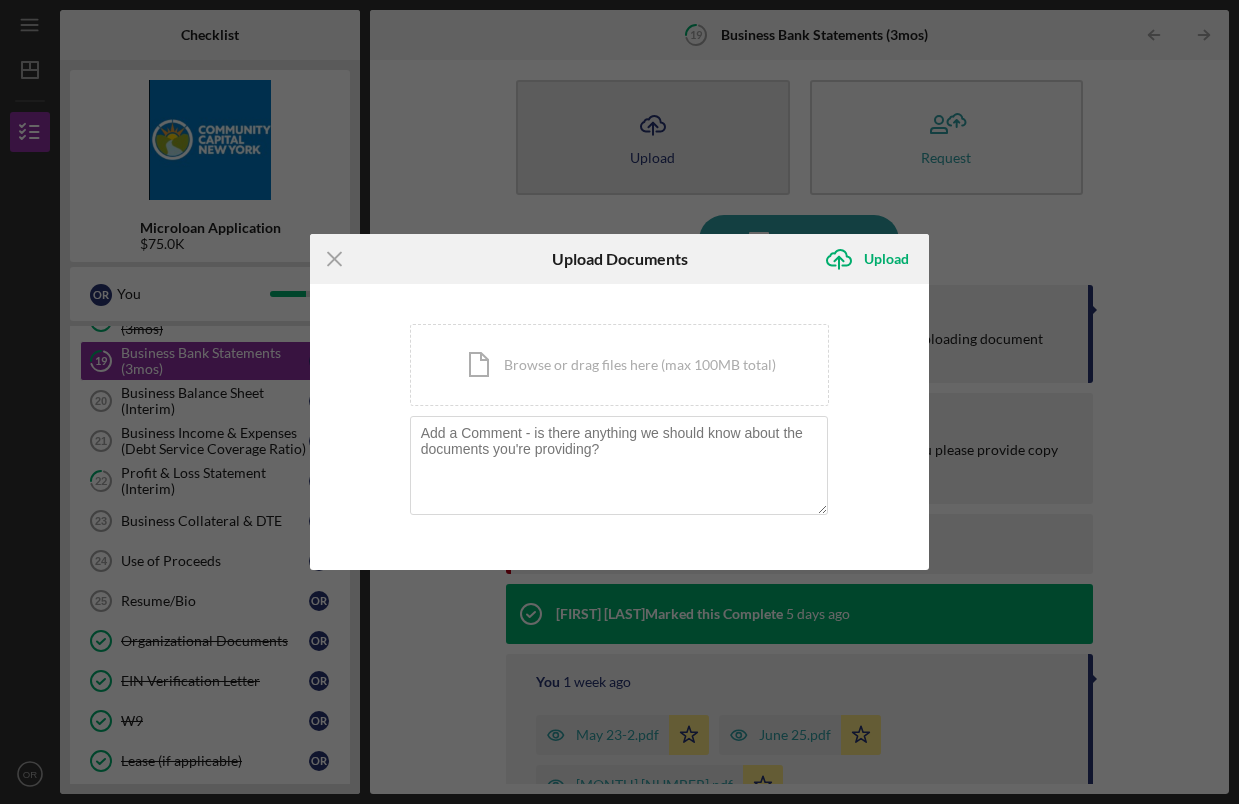 scroll, scrollTop: 0, scrollLeft: 0, axis: both 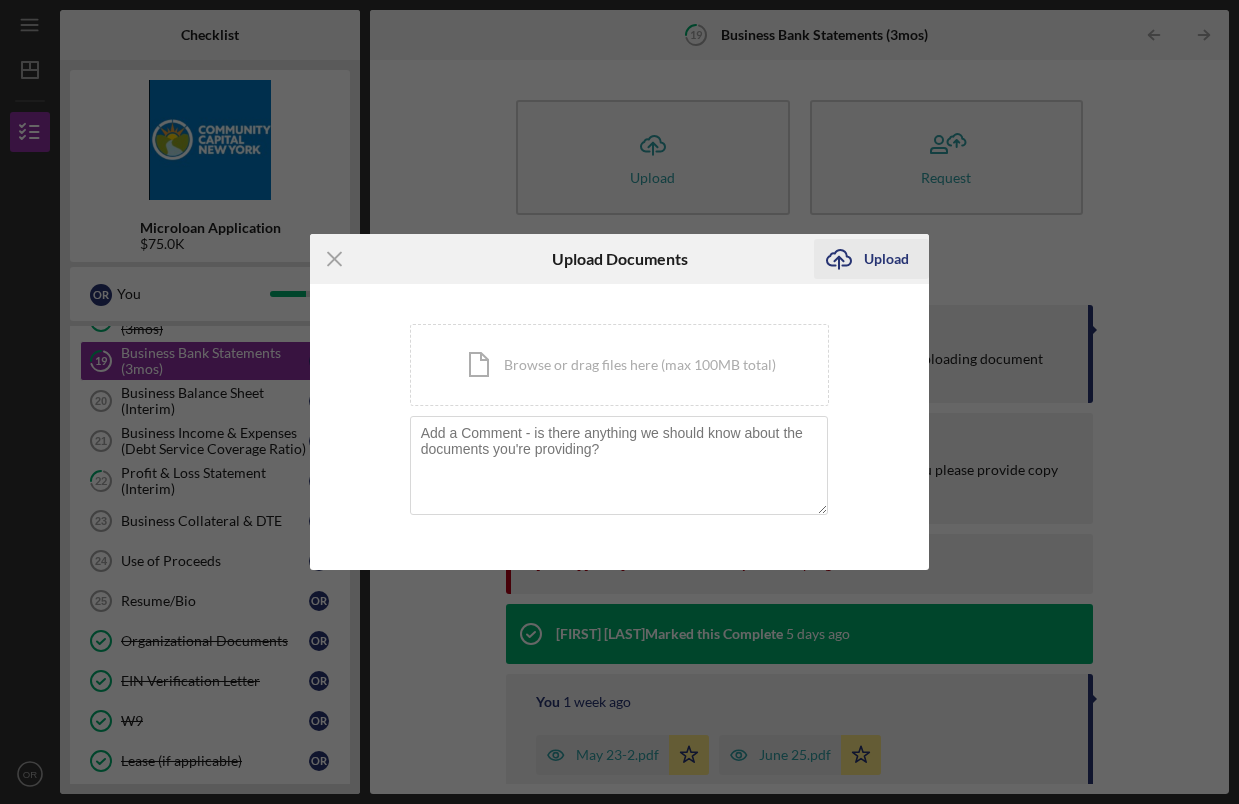 click on "Upload" at bounding box center [886, 259] 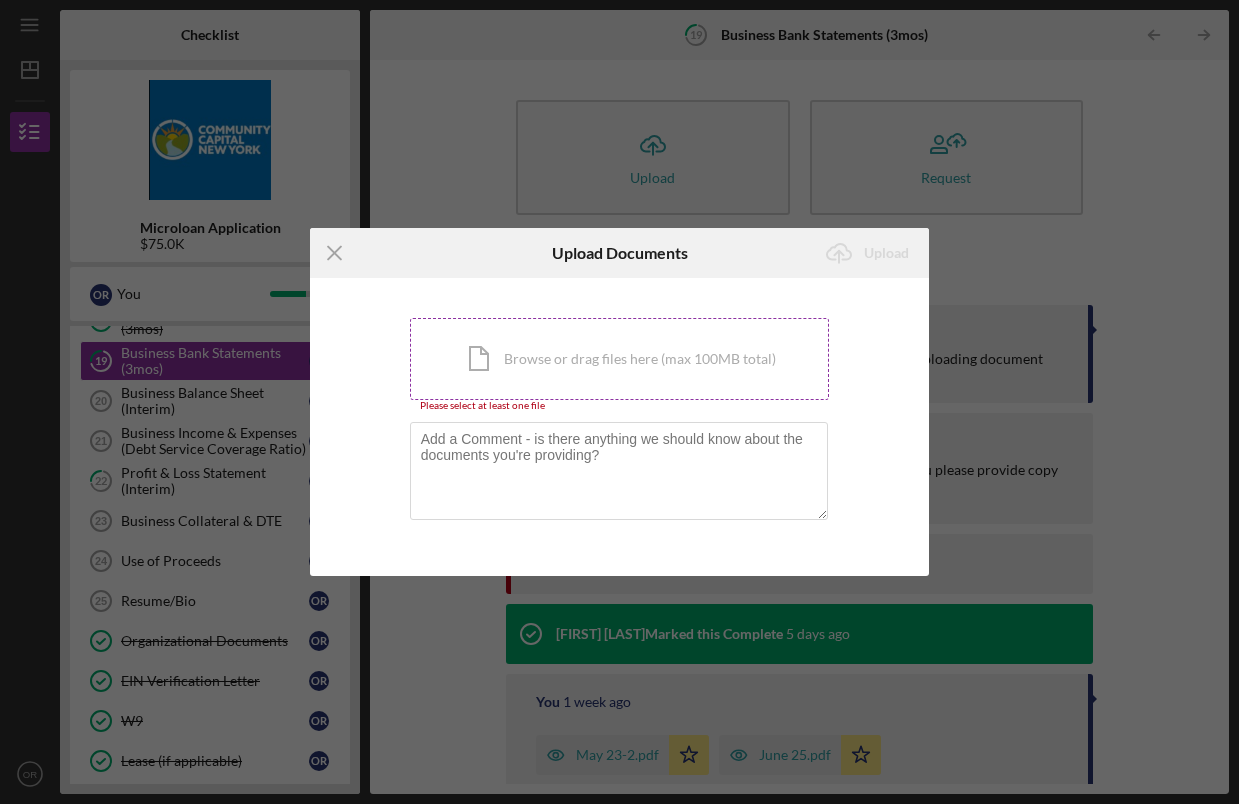 click on "Icon/Document Browse or drag files here (max 100MB total) Tap to choose files or take a photo" at bounding box center (620, 359) 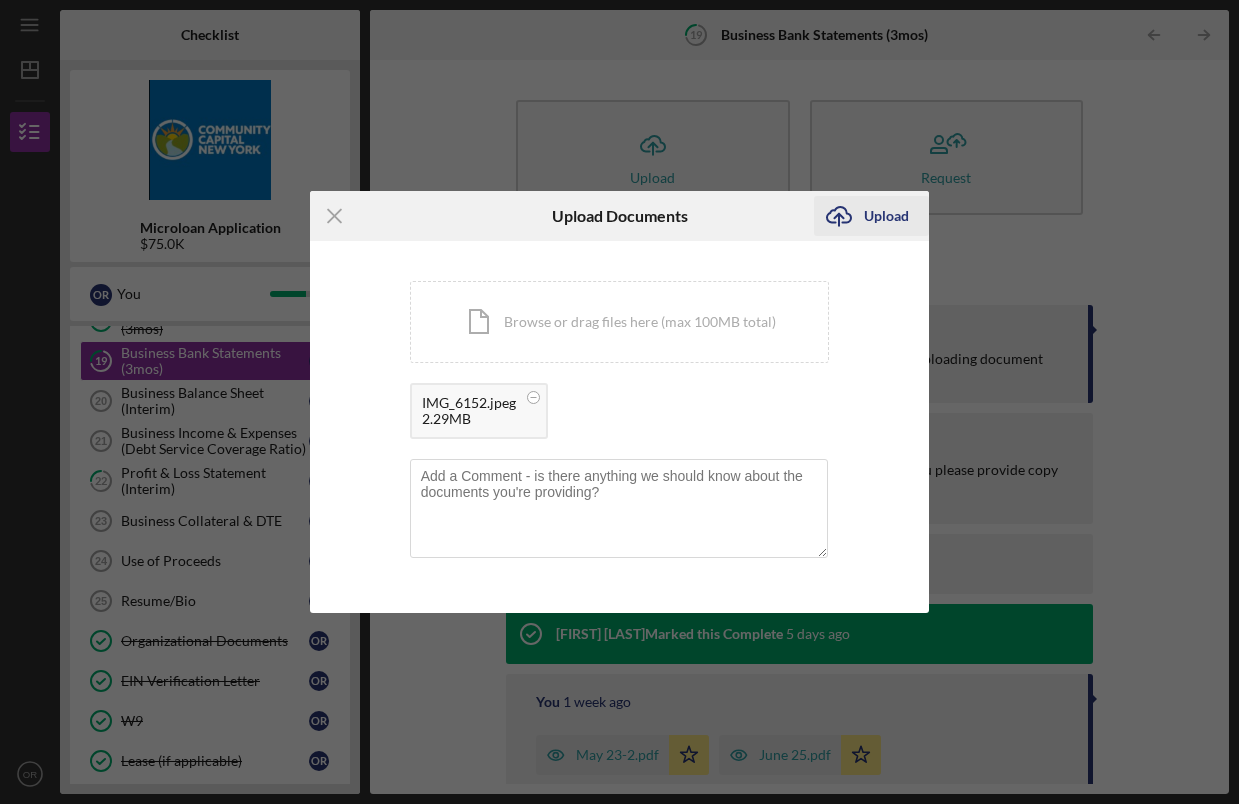 click 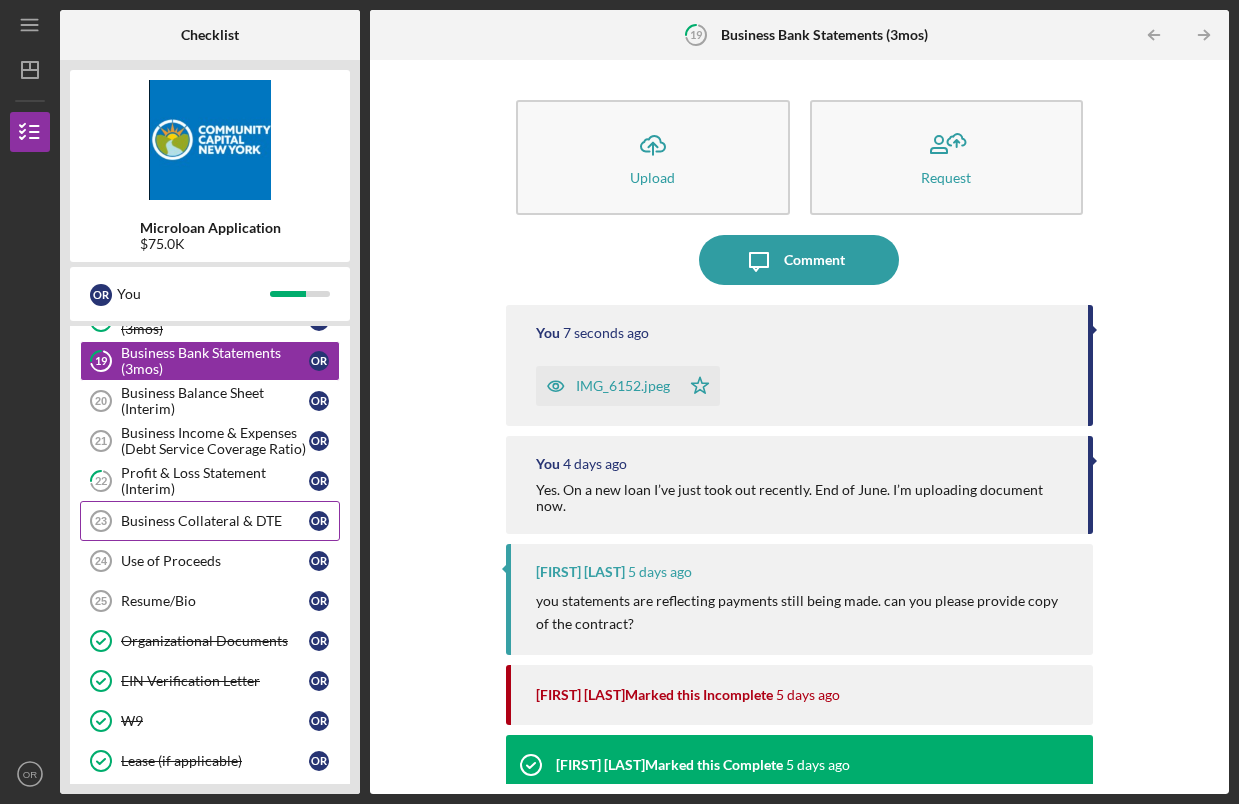 click on "Business Collateral & DTE" at bounding box center [215, 521] 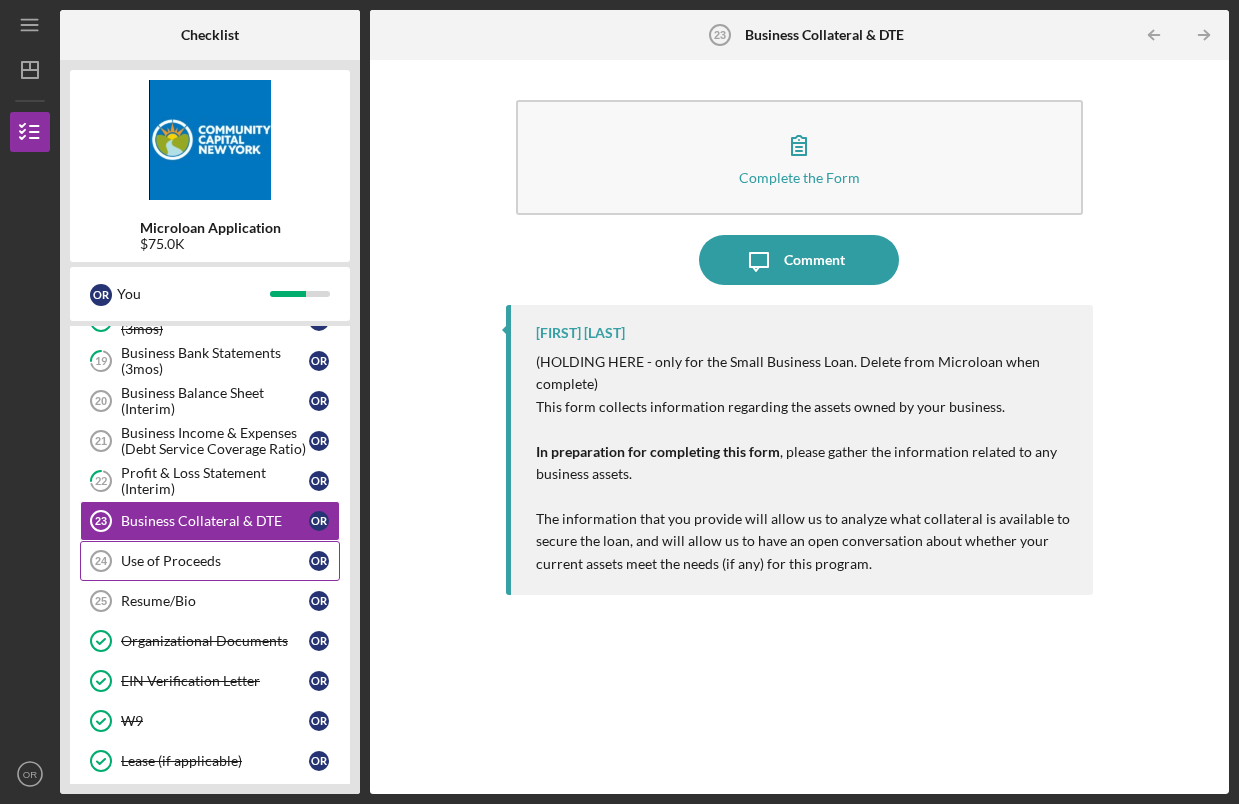 click on "Use of Proceeds" at bounding box center [215, 561] 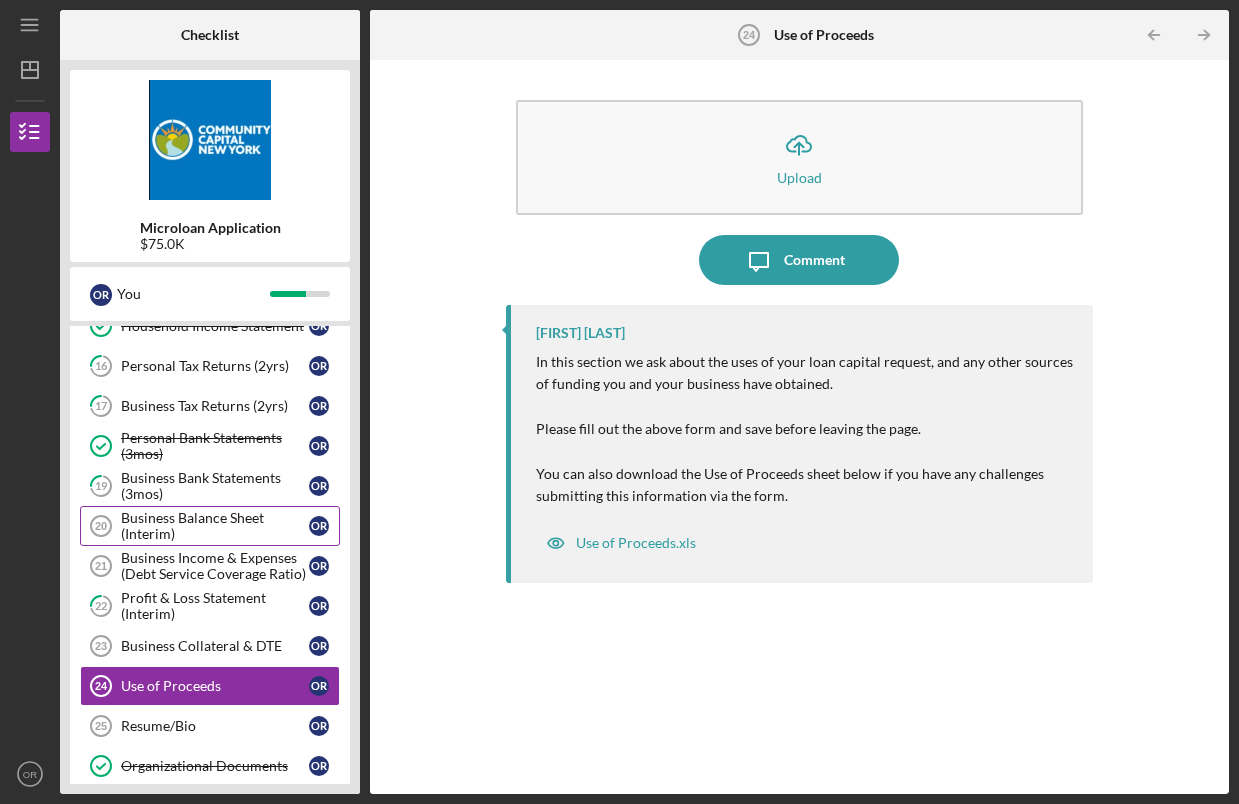 scroll, scrollTop: 206, scrollLeft: 0, axis: vertical 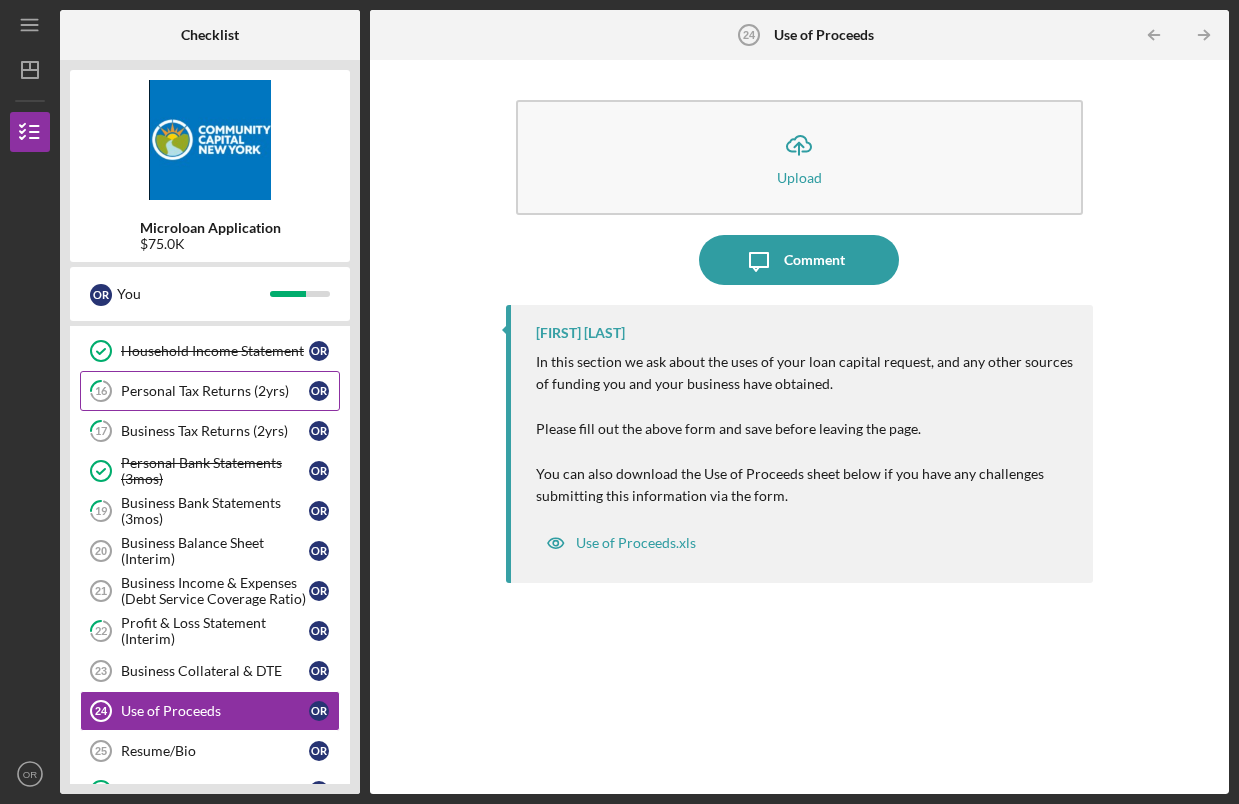 click on "Personal Tax Returns (2yrs)" at bounding box center [215, 391] 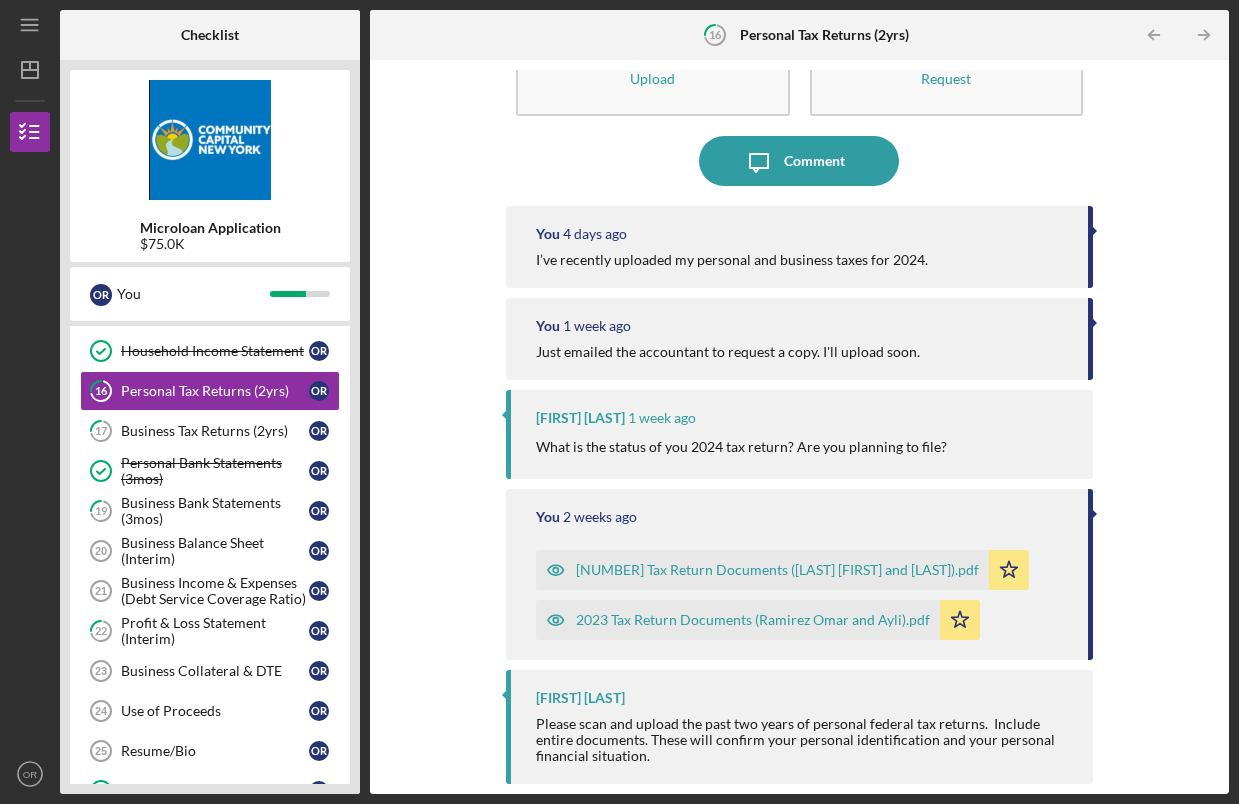 scroll, scrollTop: 98, scrollLeft: 0, axis: vertical 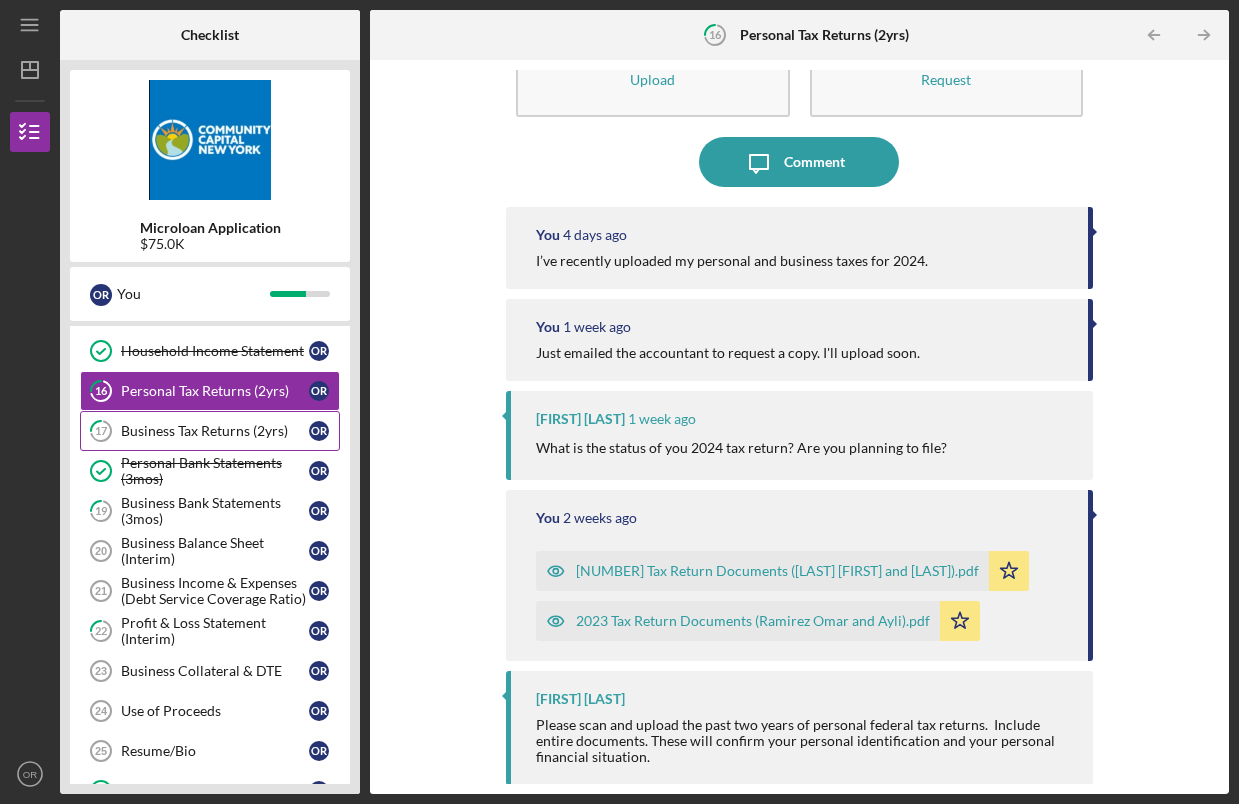 click on "Business Tax Returns (2yrs)" at bounding box center (215, 431) 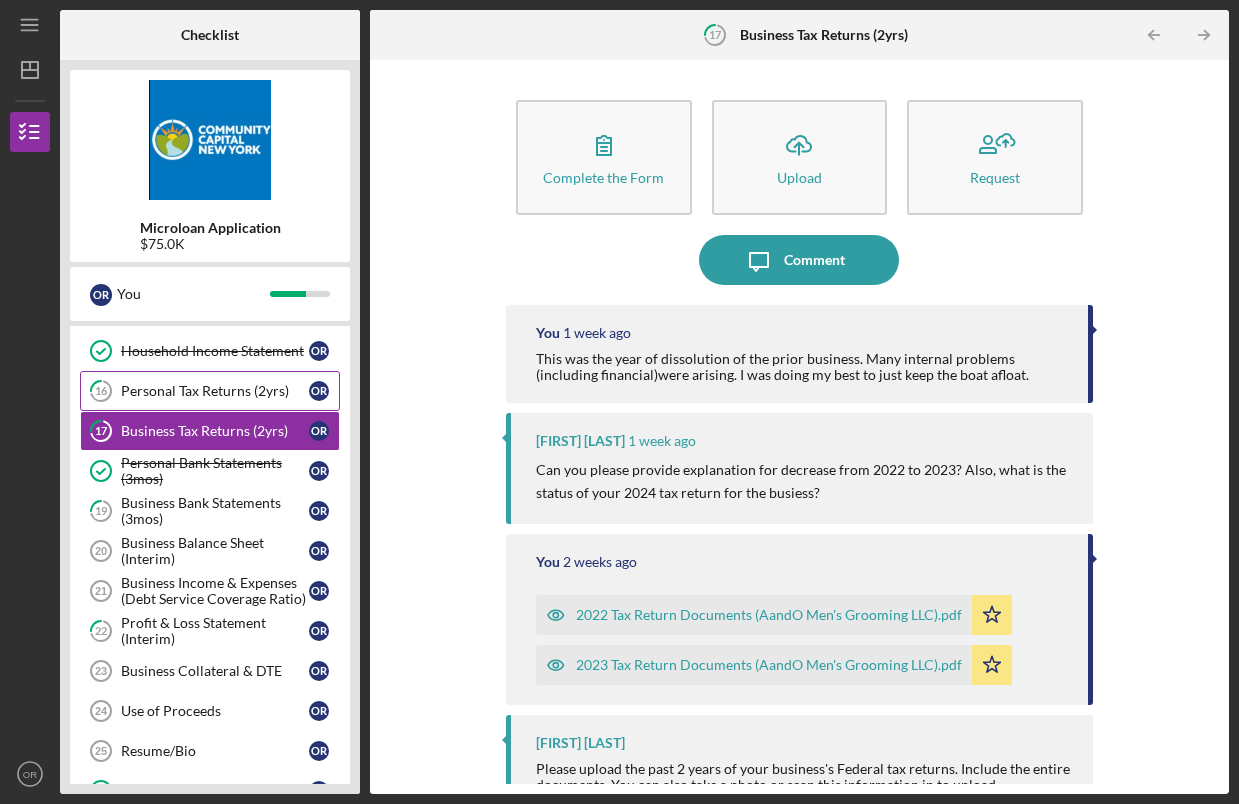 click on "Personal Tax Returns (2yrs)" at bounding box center [215, 391] 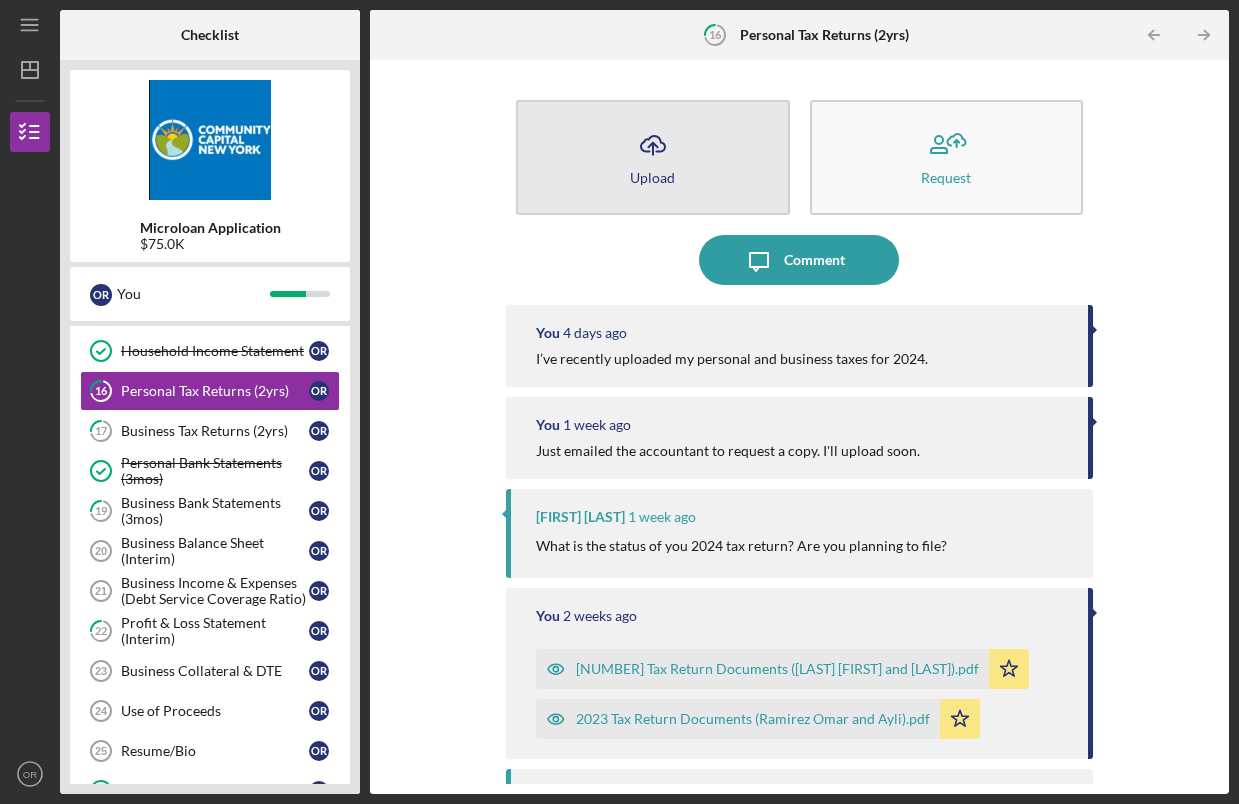 click on "Icon/Upload Upload" at bounding box center [653, 157] 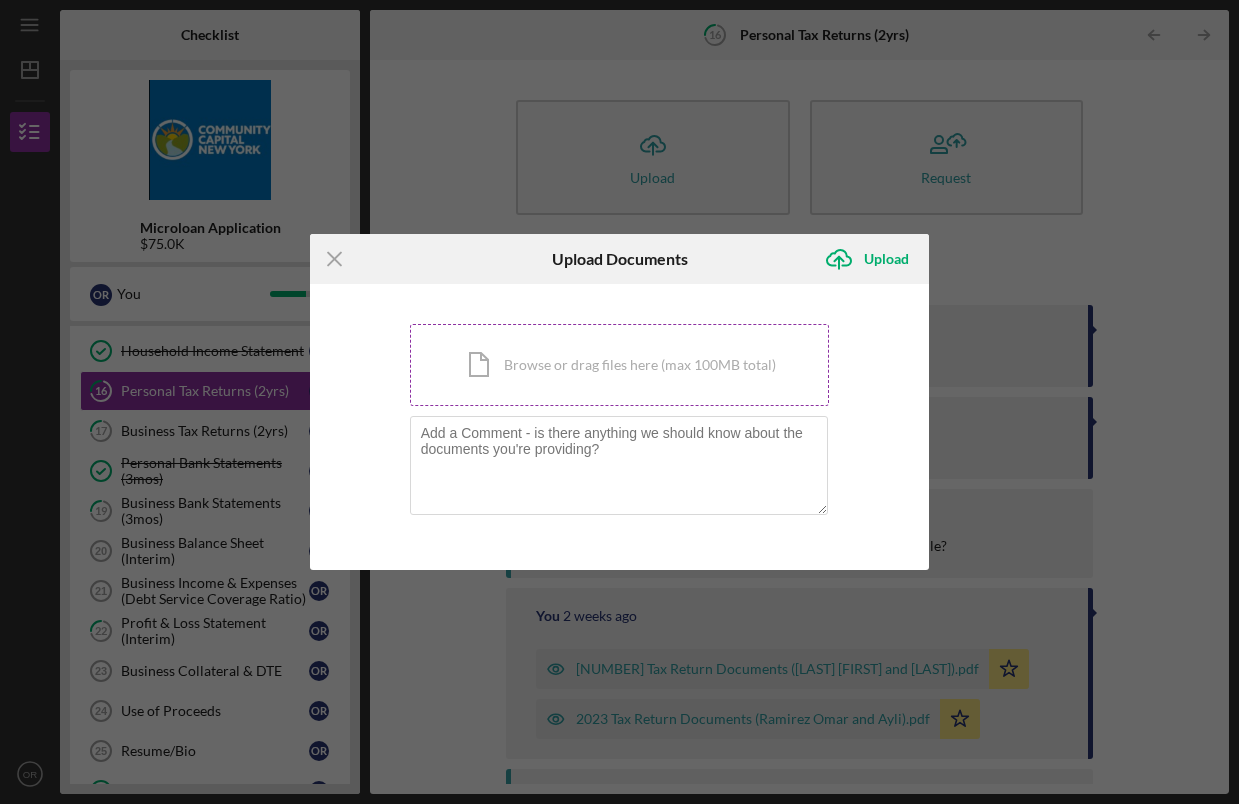 click on "Icon/Document Browse or drag files here (max 100MB total) Tap to choose files or take a photo" at bounding box center [620, 365] 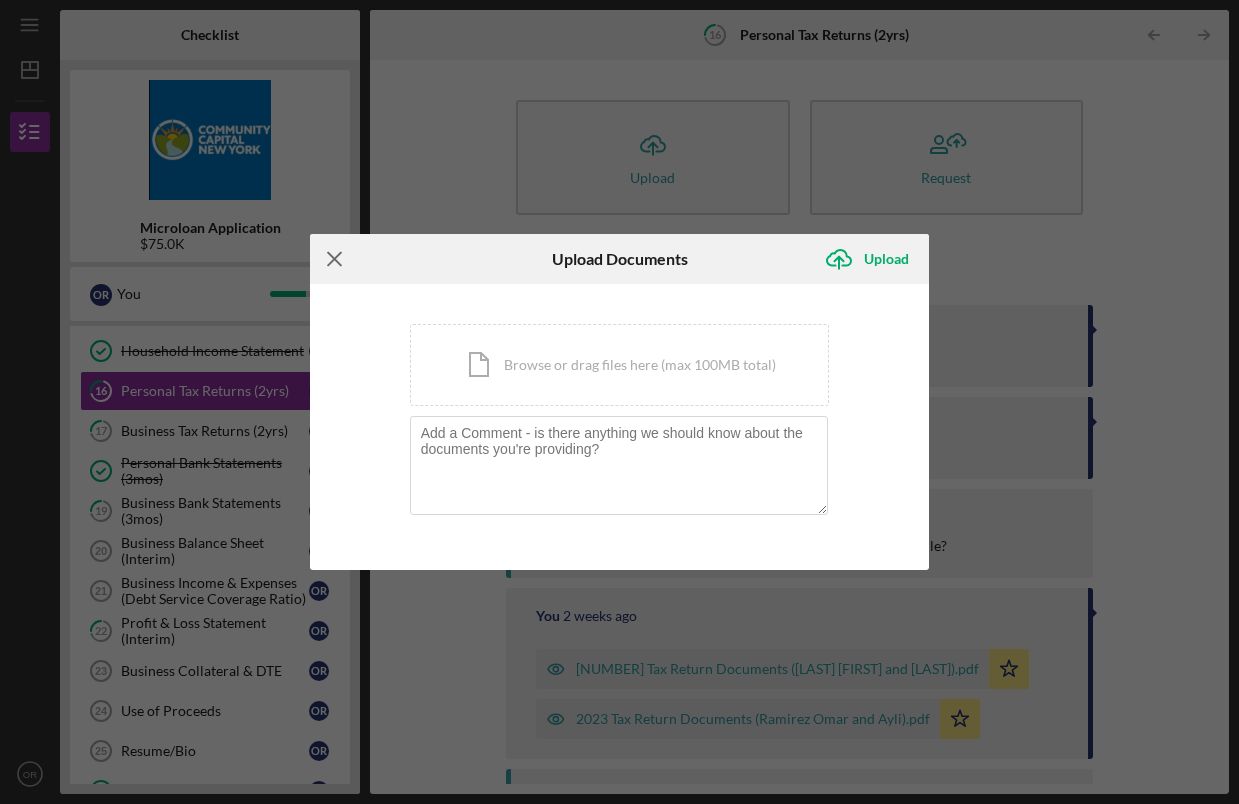 click on "Icon/Menu Close" 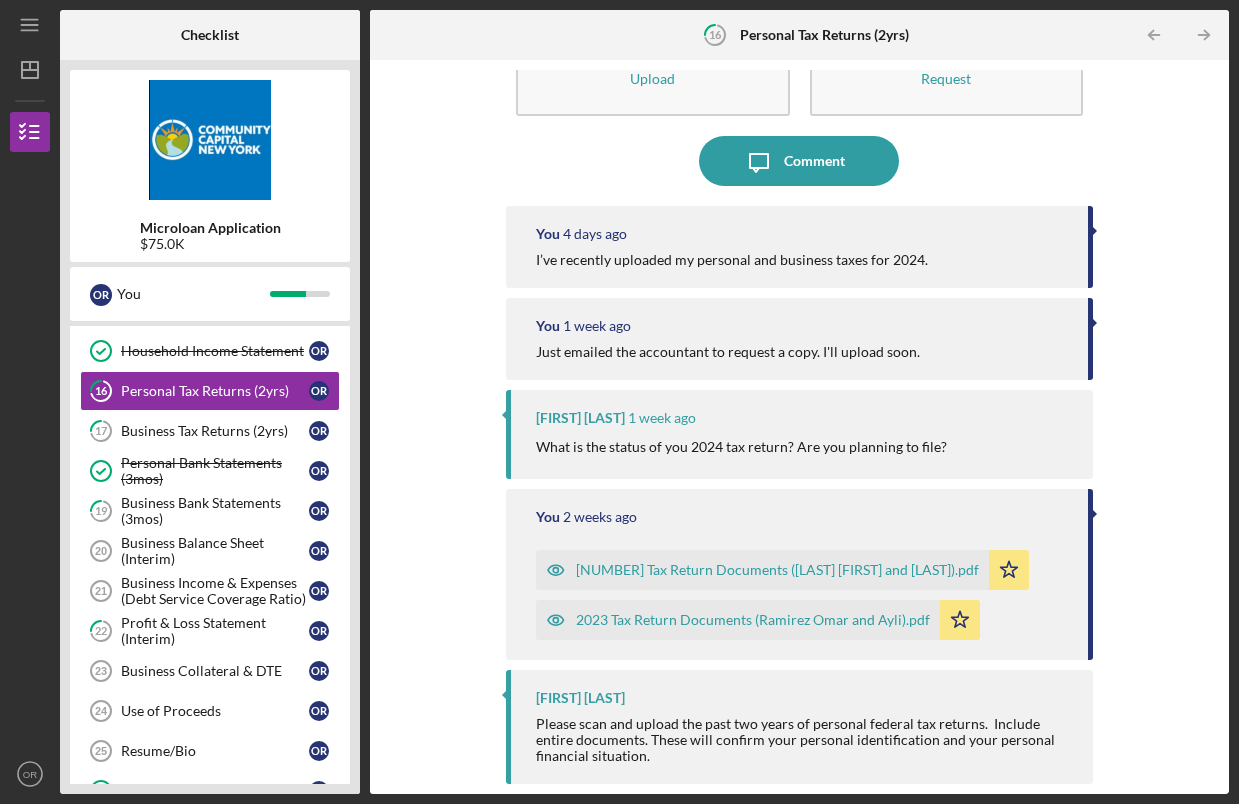 scroll, scrollTop: 98, scrollLeft: 0, axis: vertical 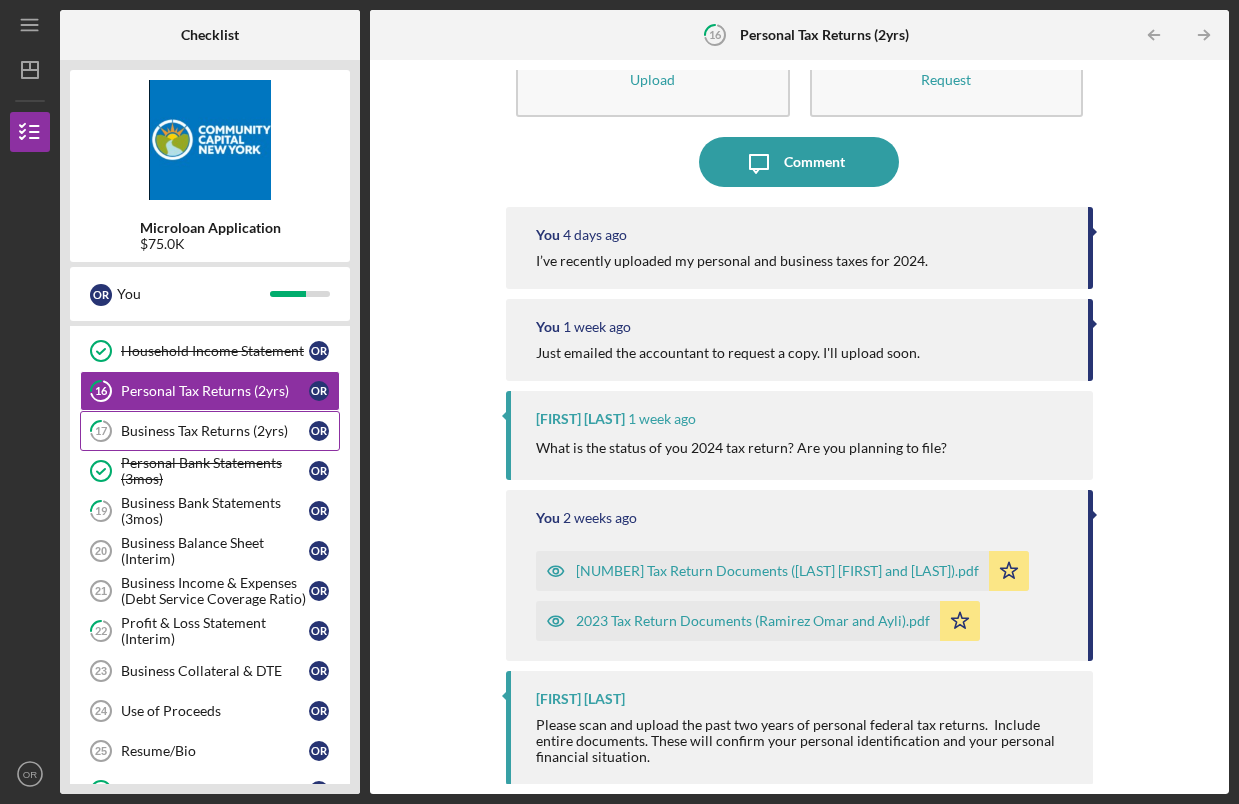 click on "Business Tax Returns (2yrs)" at bounding box center (215, 431) 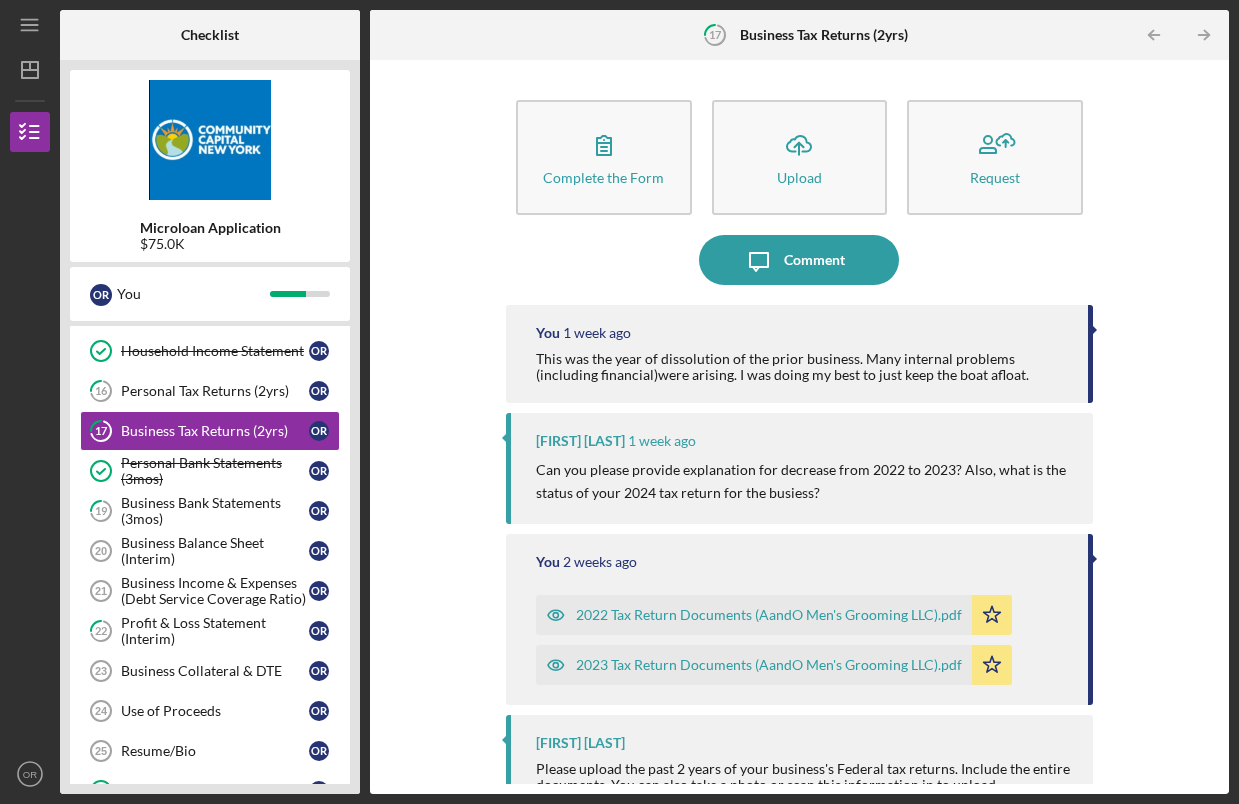 scroll, scrollTop: 0, scrollLeft: 0, axis: both 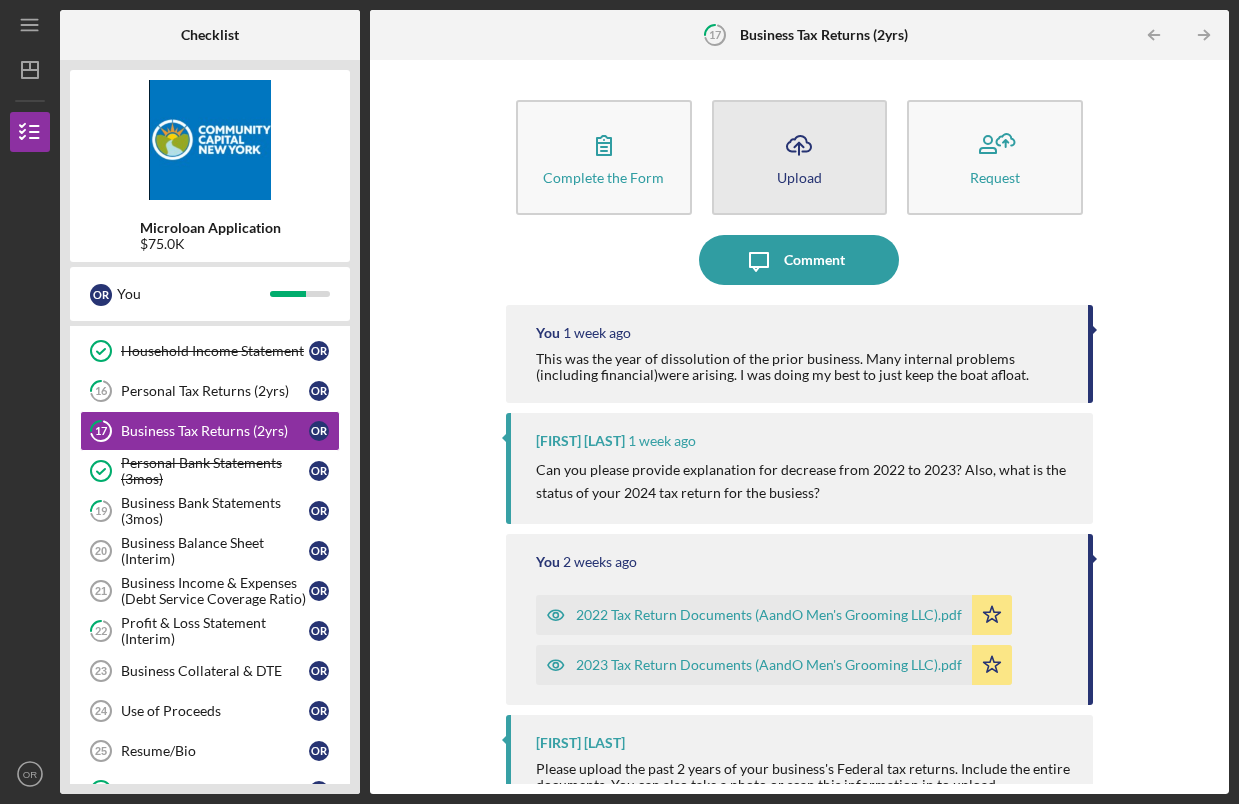 click on "Upload" at bounding box center (799, 177) 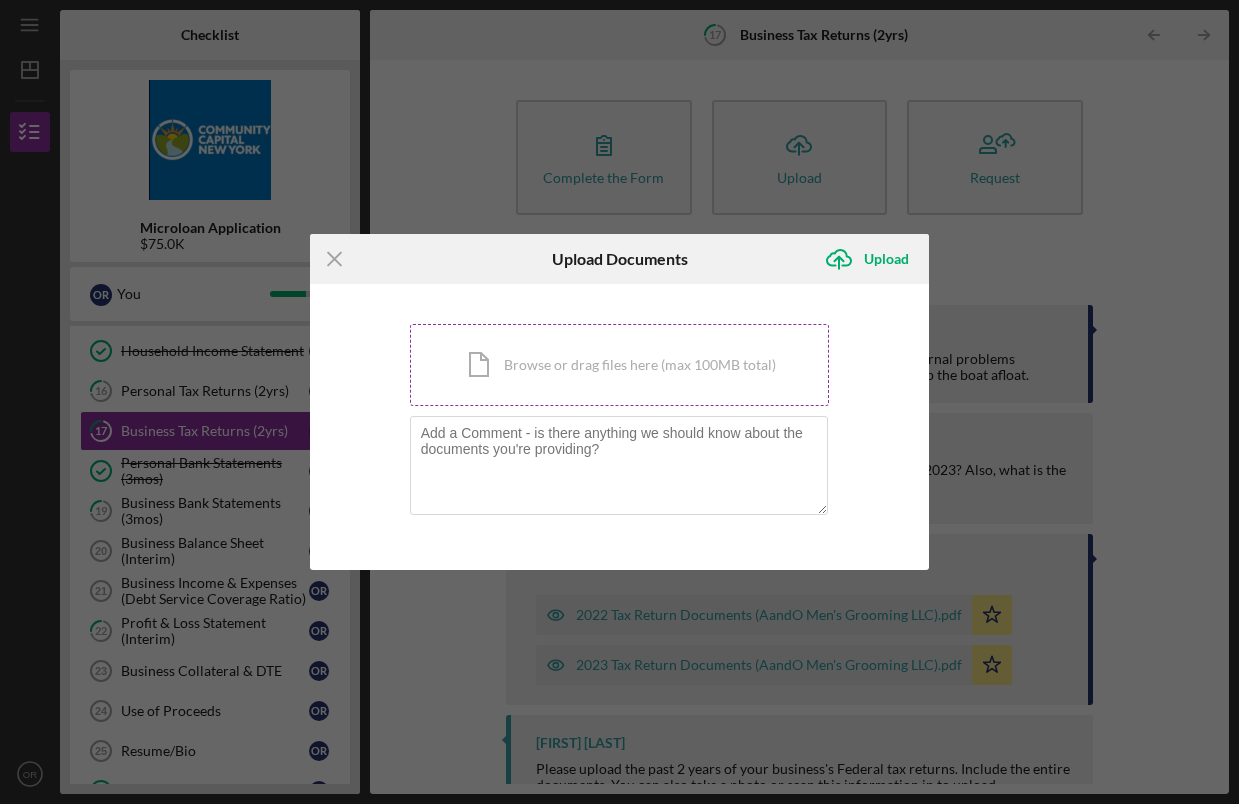 click on "Icon/Document Browse or drag files here (max 100MB total) Tap to choose files or take a photo" at bounding box center [620, 365] 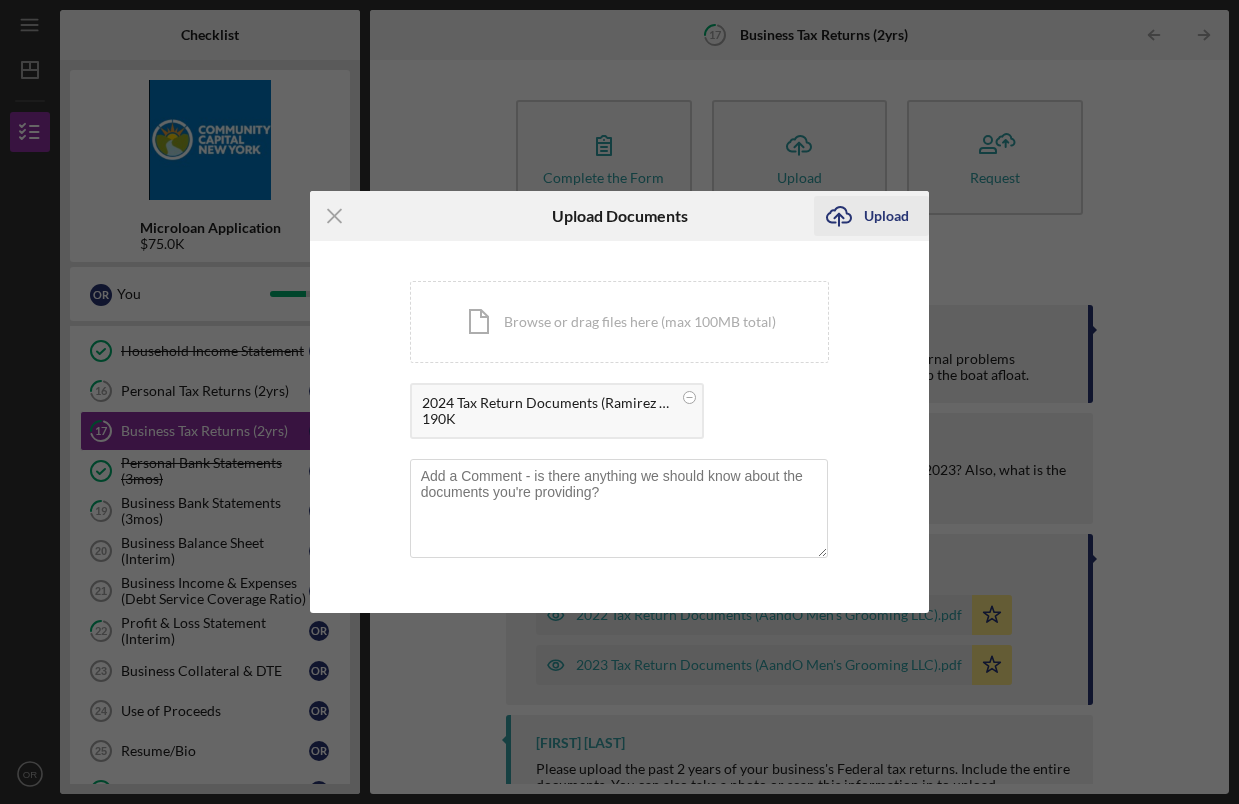 click on "Upload" at bounding box center [886, 216] 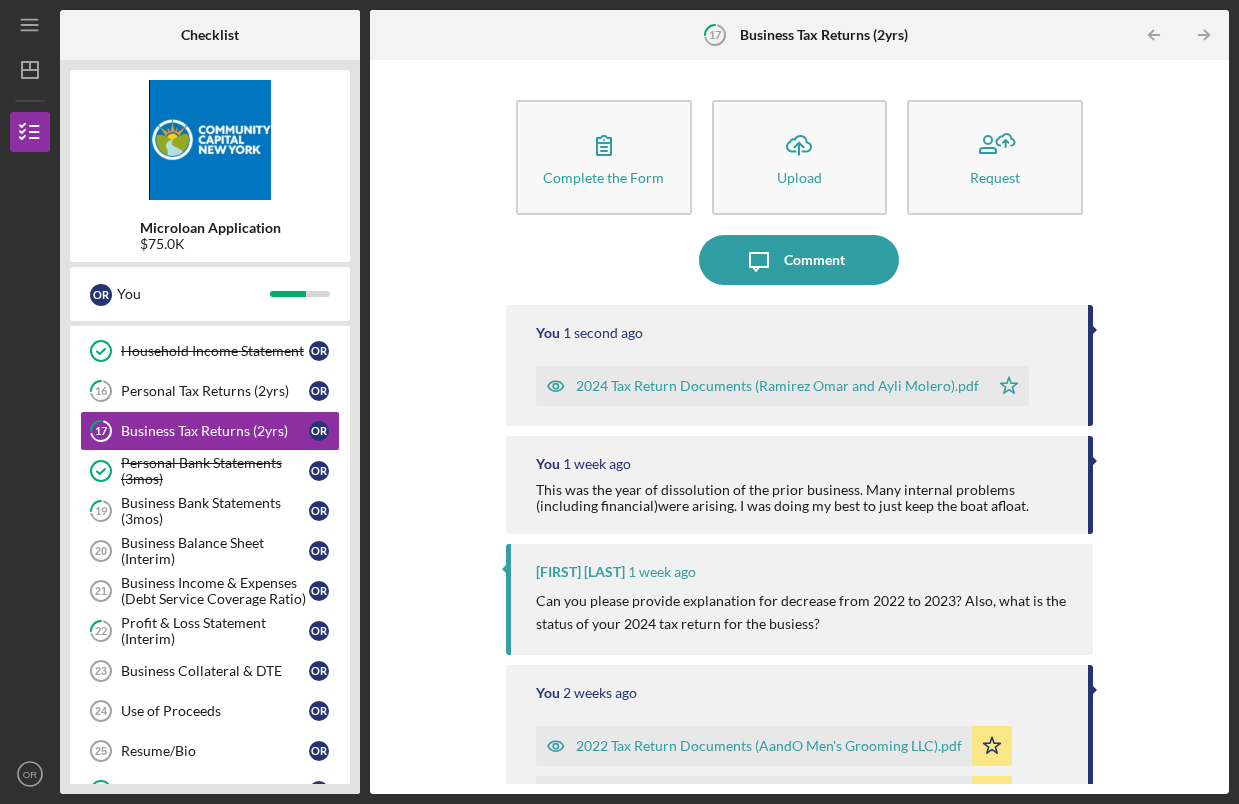 click on "Personal Tax Returns (2yrs)" at bounding box center (215, 391) 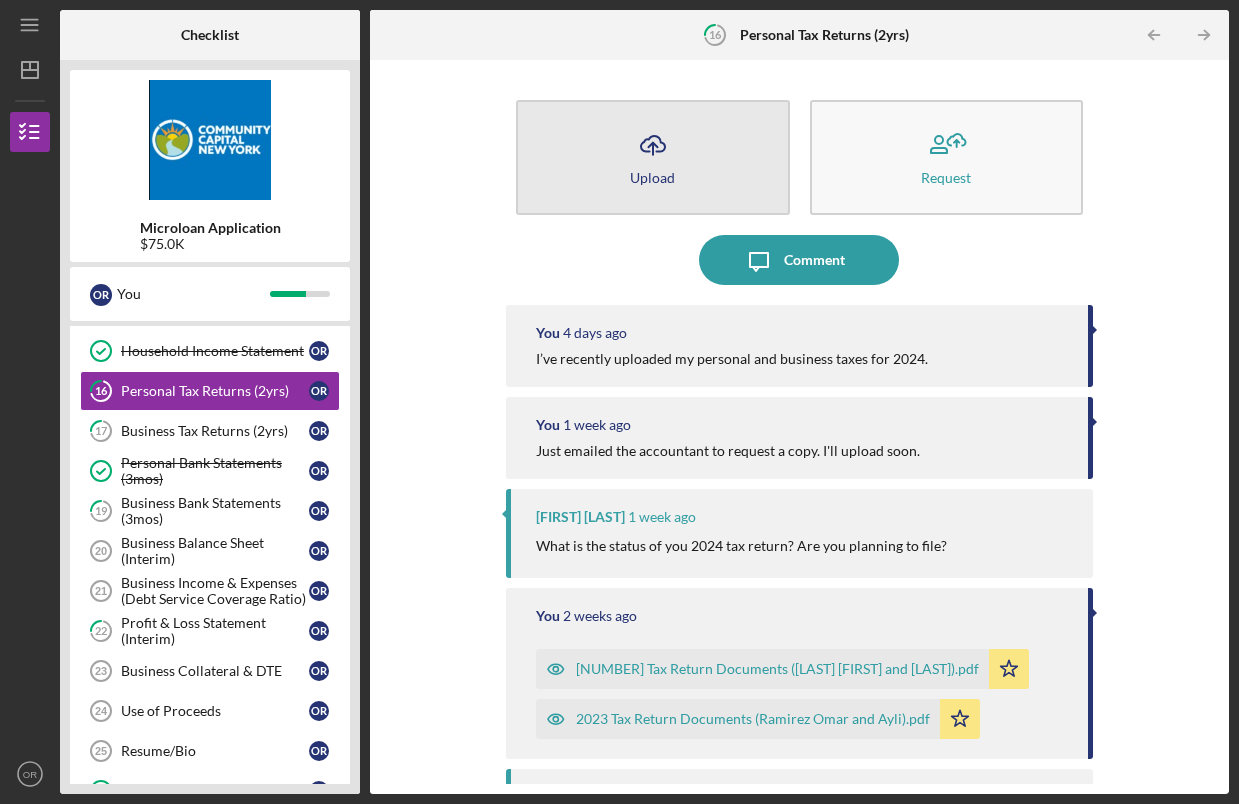 click on "Icon/Upload" 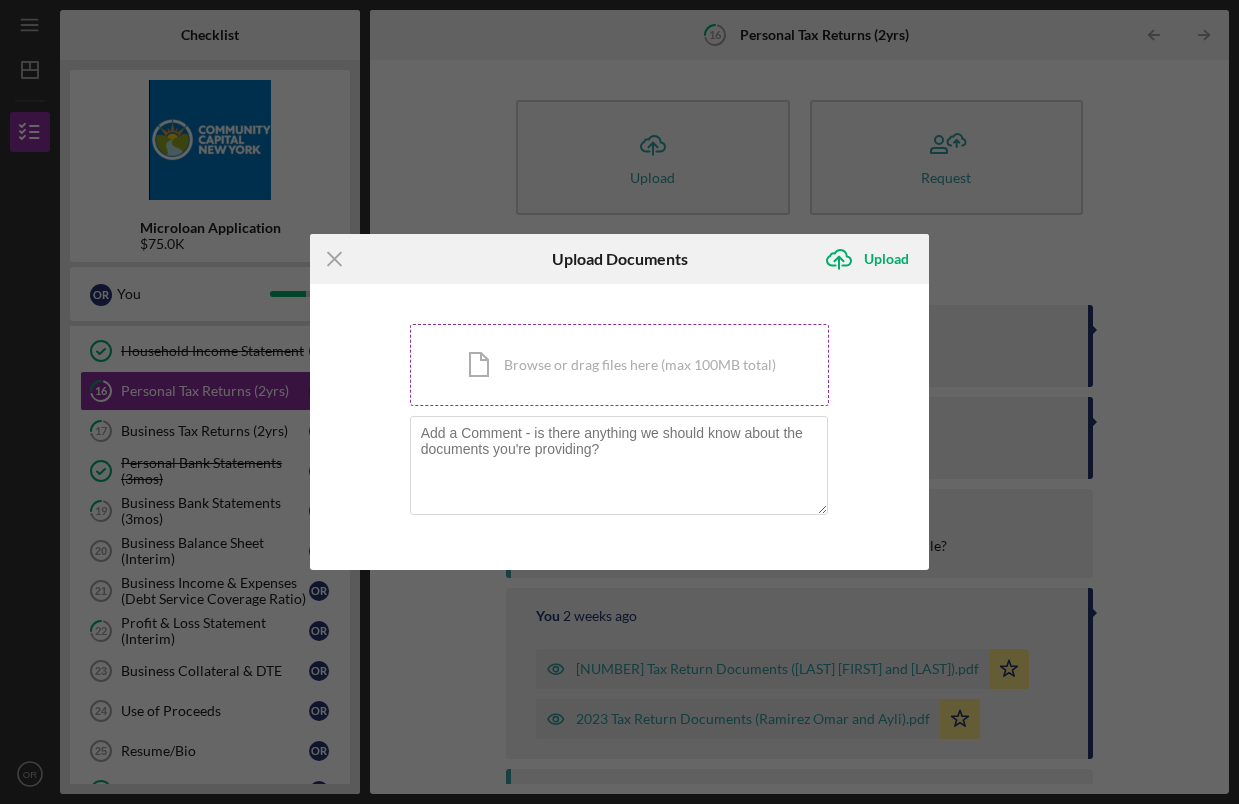 click on "Icon/Document Browse or drag files here (max 100MB total) Tap to choose files or take a photo" at bounding box center [620, 365] 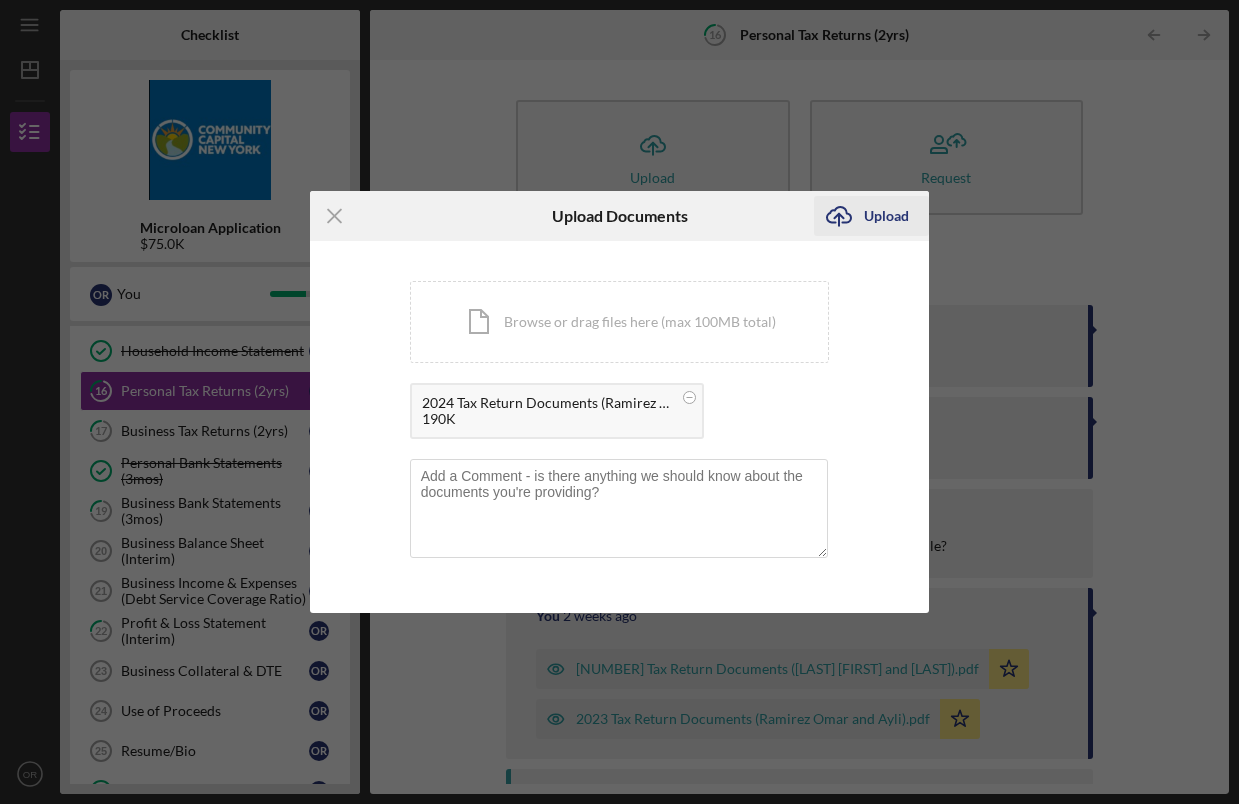 click on "Icon/Upload" 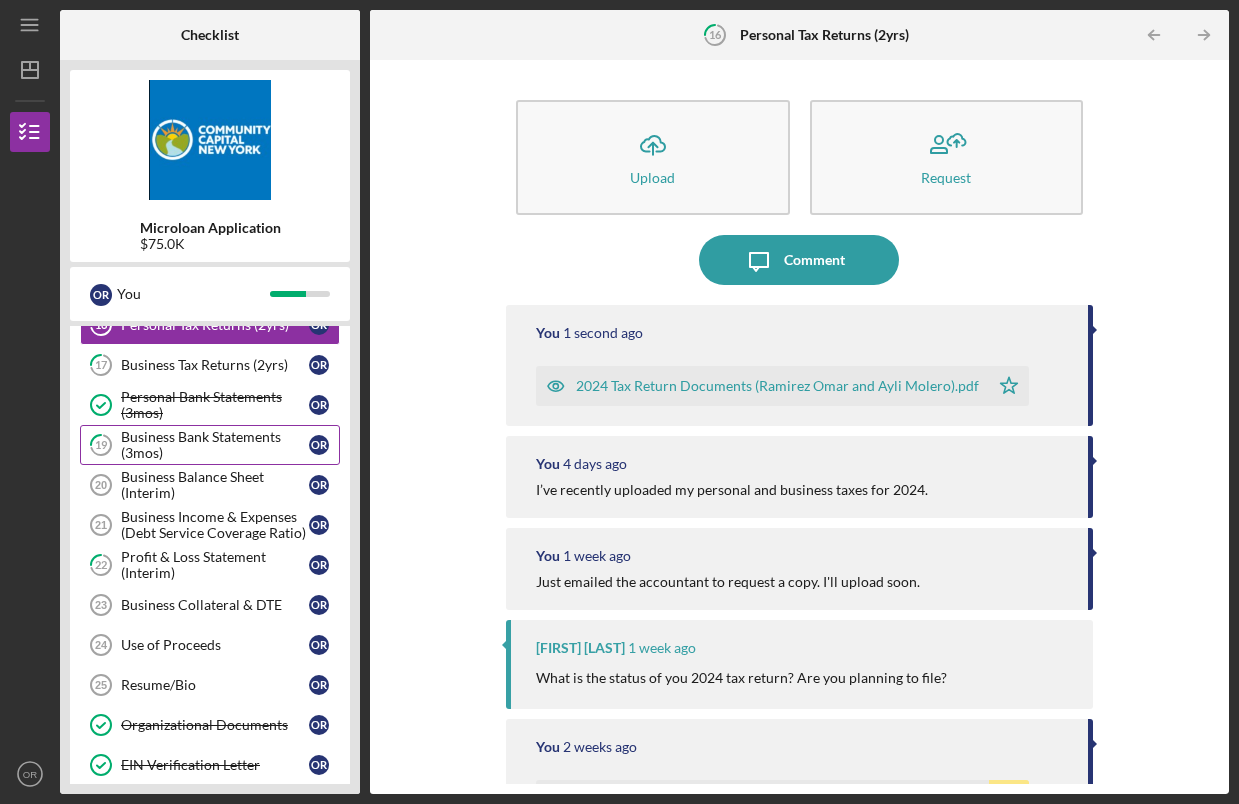 scroll, scrollTop: 298, scrollLeft: 0, axis: vertical 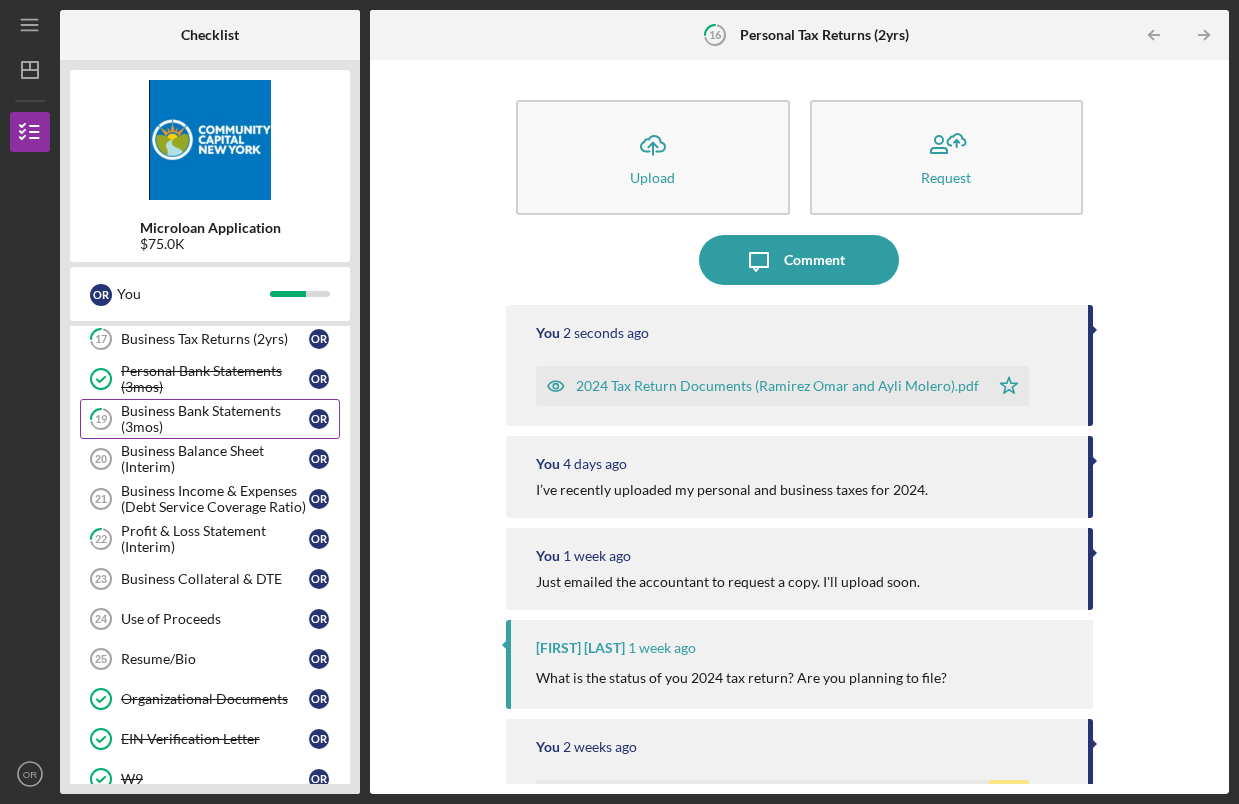 click on "Business Bank Statements (3mos)" at bounding box center [215, 419] 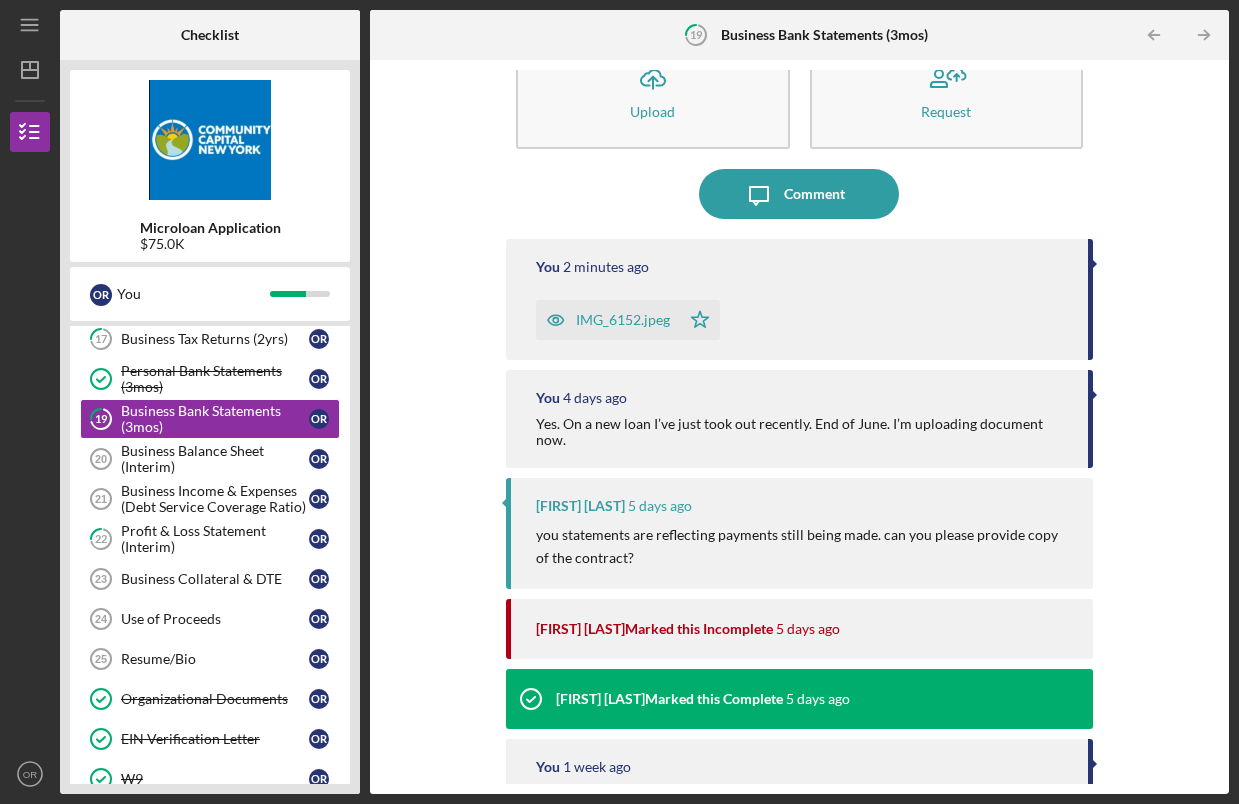 scroll, scrollTop: 68, scrollLeft: 0, axis: vertical 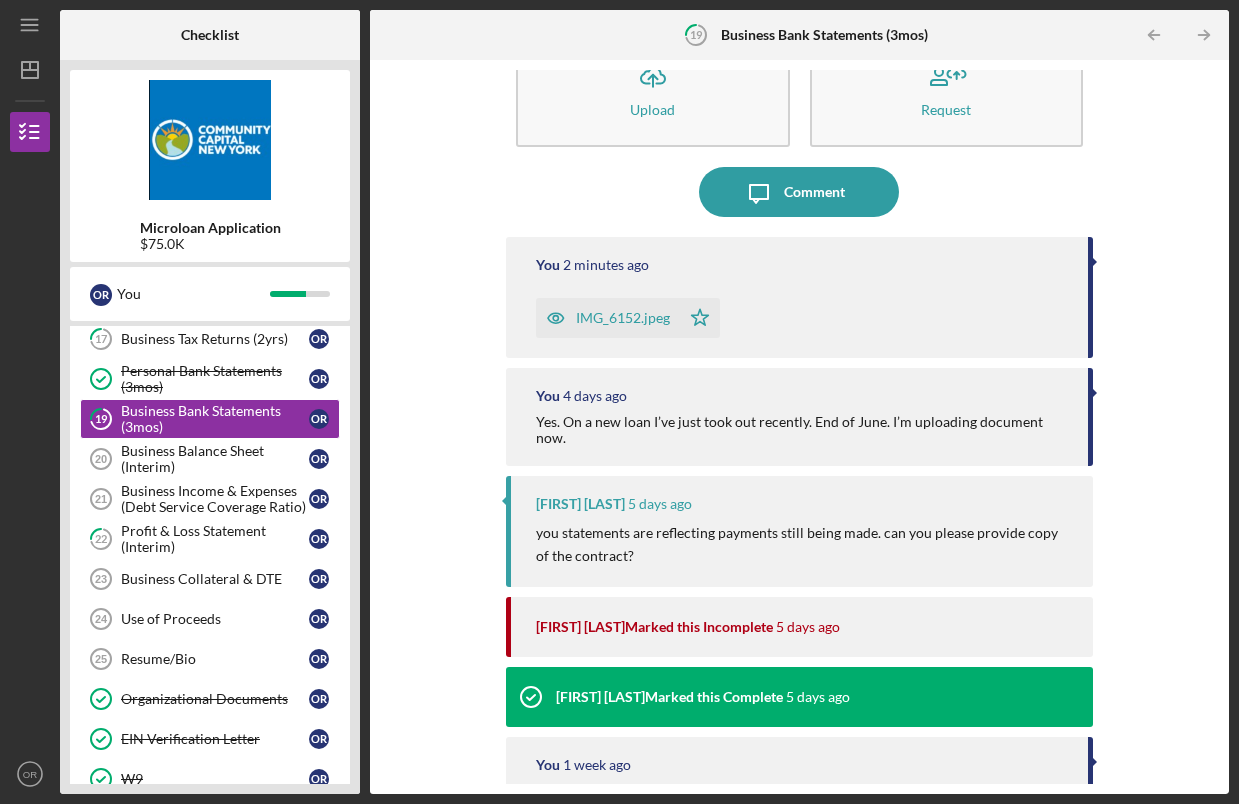 click on "IMG_6152.jpeg" at bounding box center (623, 318) 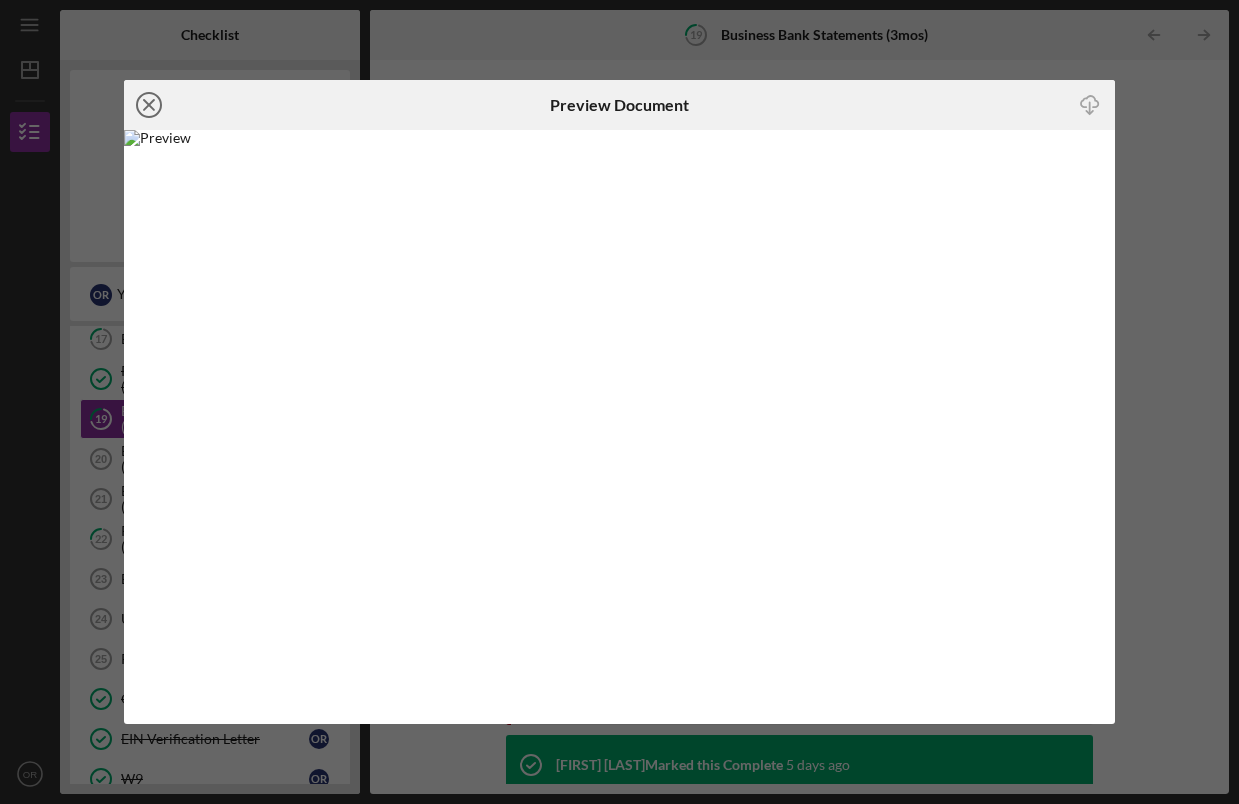 click 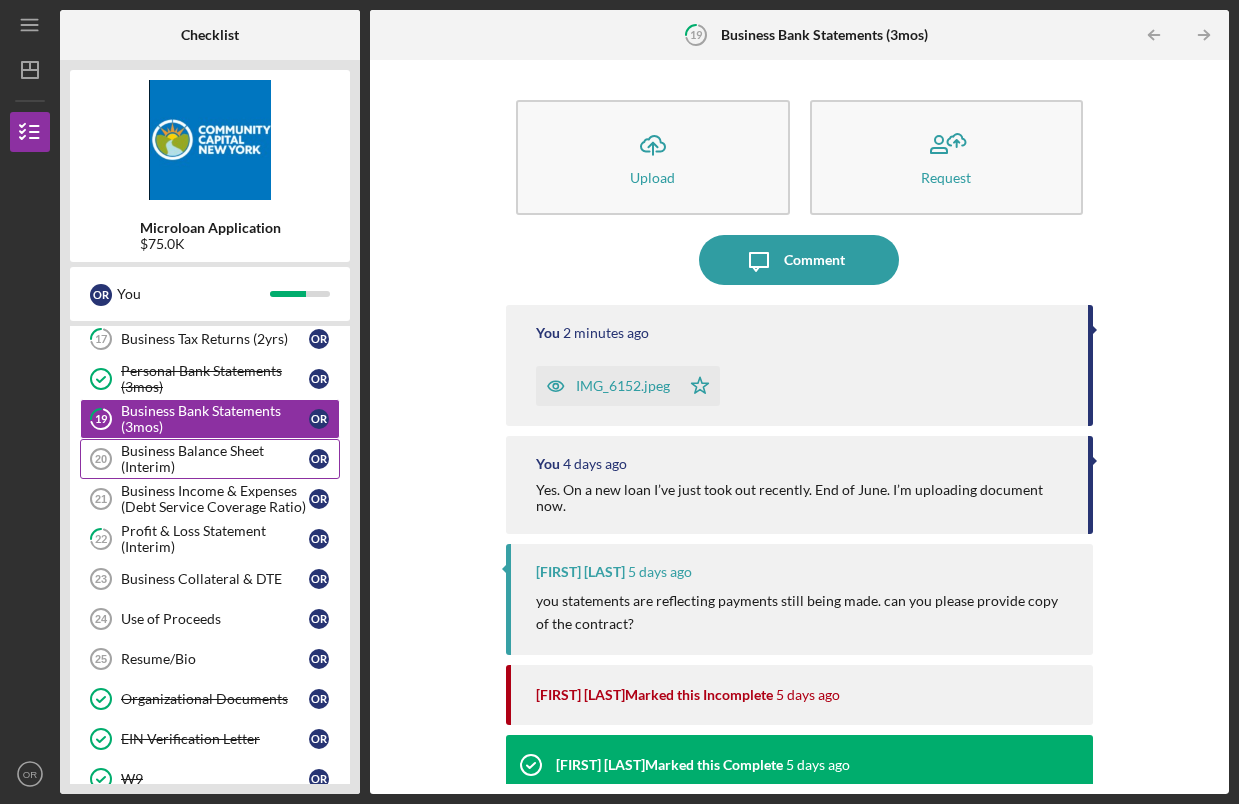 click on "Business Balance Sheet (Interim)" at bounding box center (215, 459) 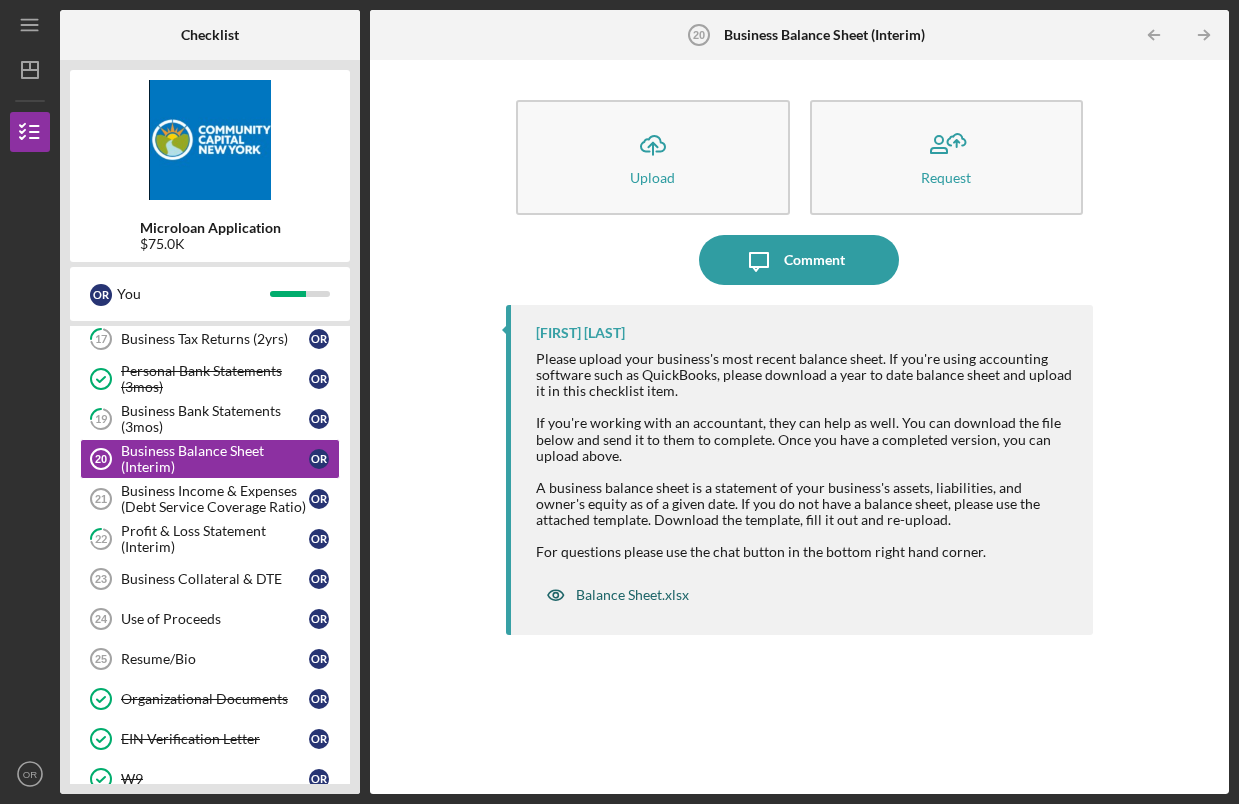 click on "Balance Sheet.xlsx" at bounding box center (632, 595) 